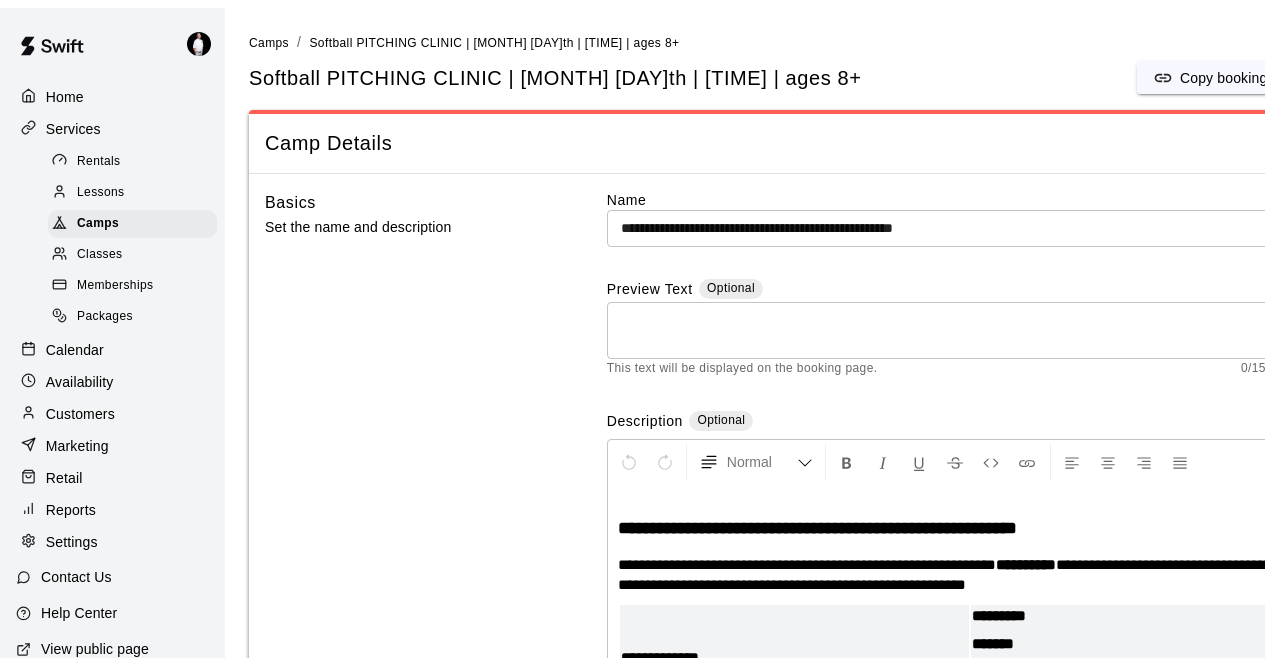 scroll, scrollTop: 0, scrollLeft: 0, axis: both 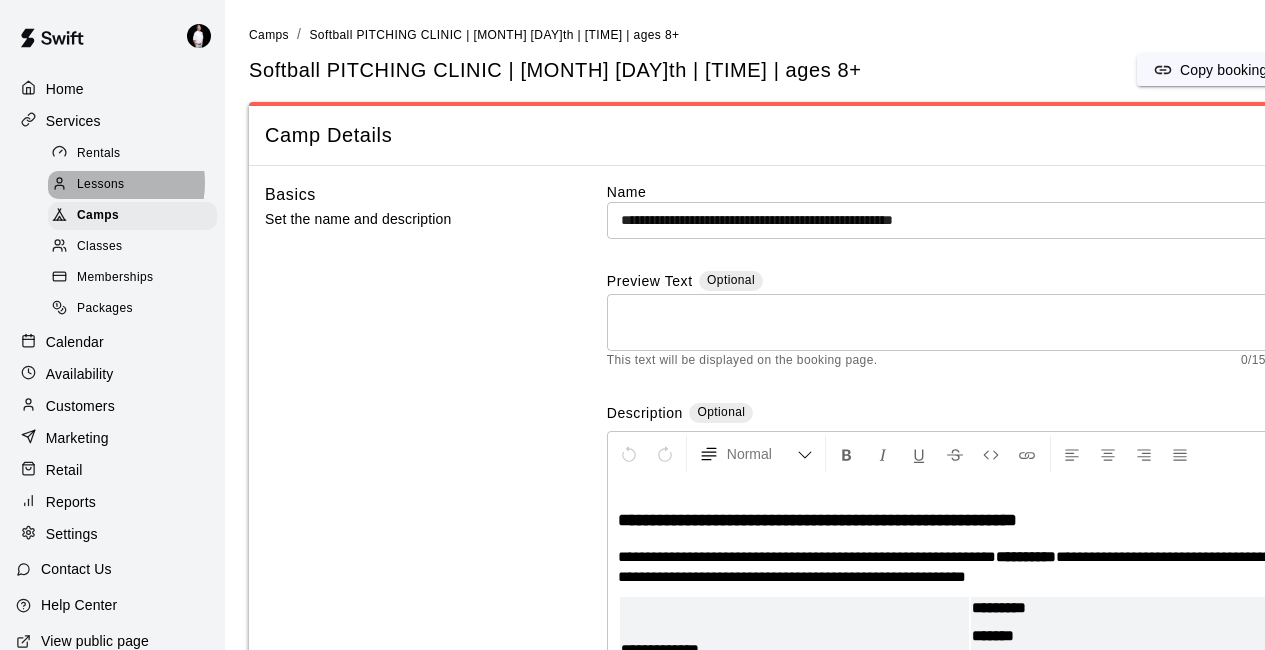 click on "Lessons" at bounding box center [101, 185] 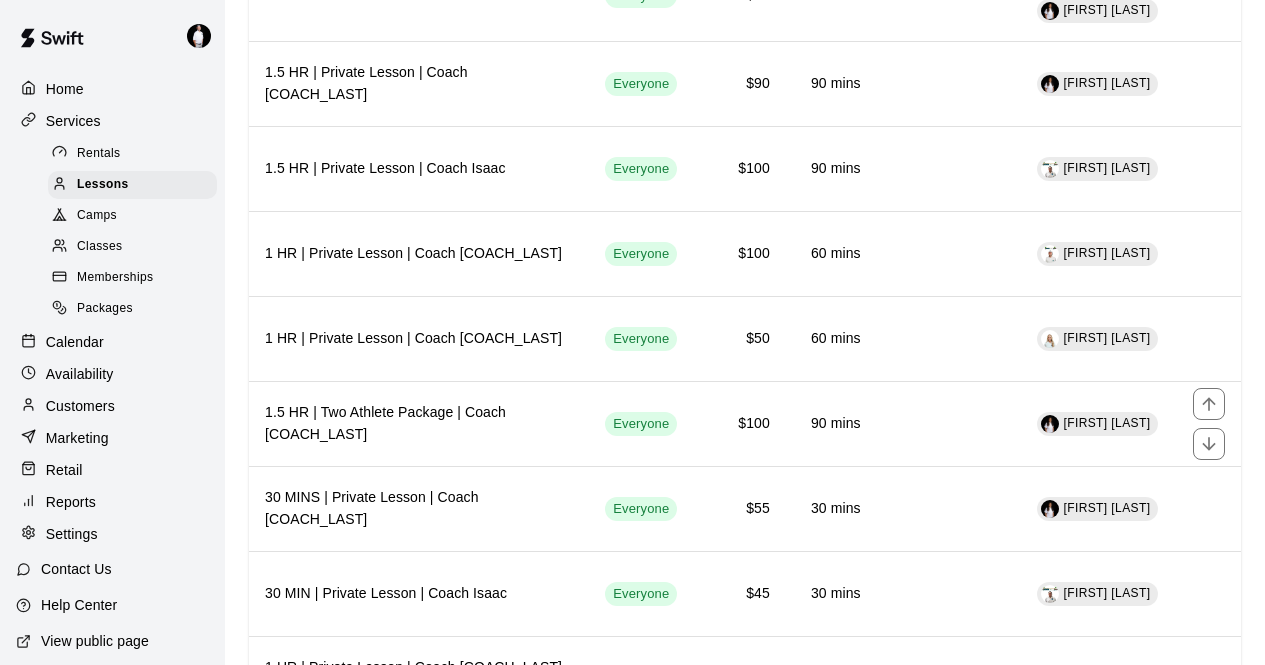 scroll, scrollTop: 948, scrollLeft: 0, axis: vertical 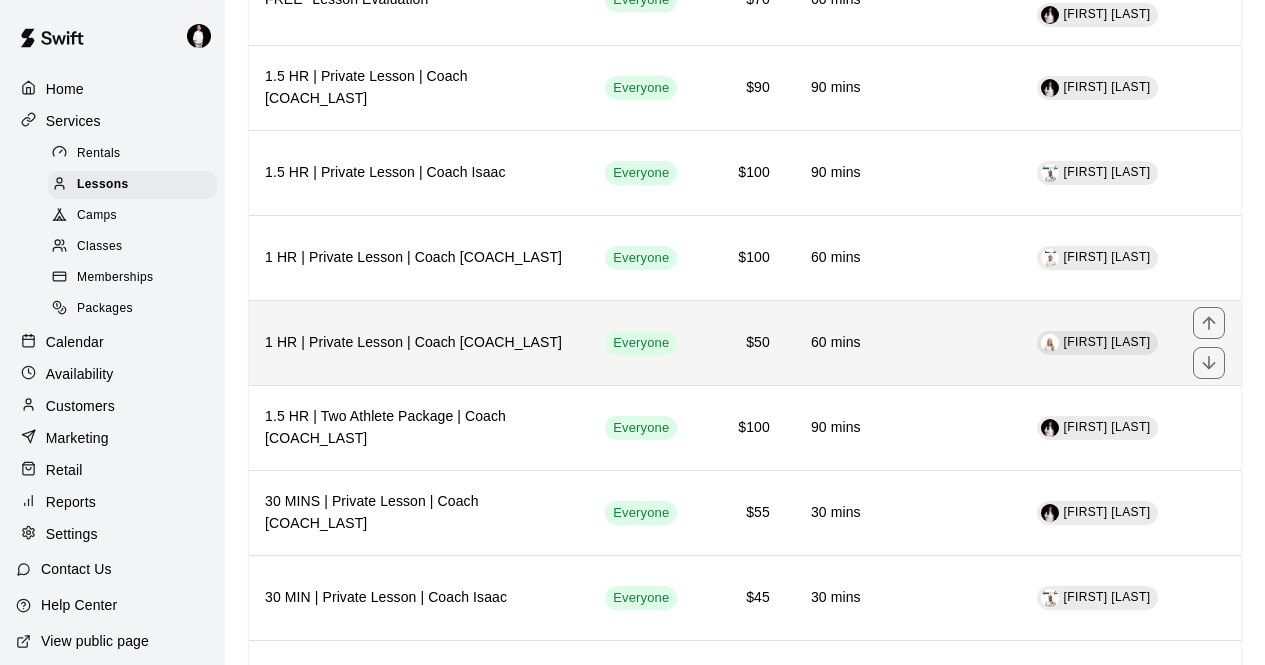click on "[FIRST] [LAST]" at bounding box center [1027, 343] 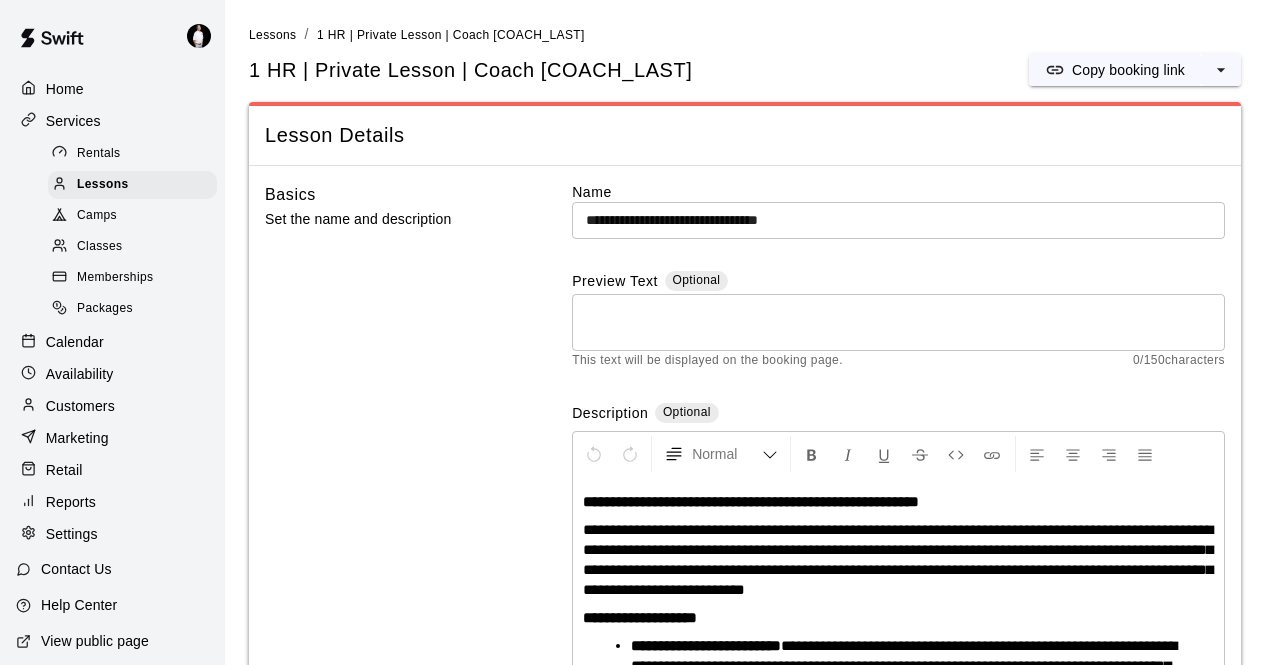 scroll, scrollTop: 214, scrollLeft: 0, axis: vertical 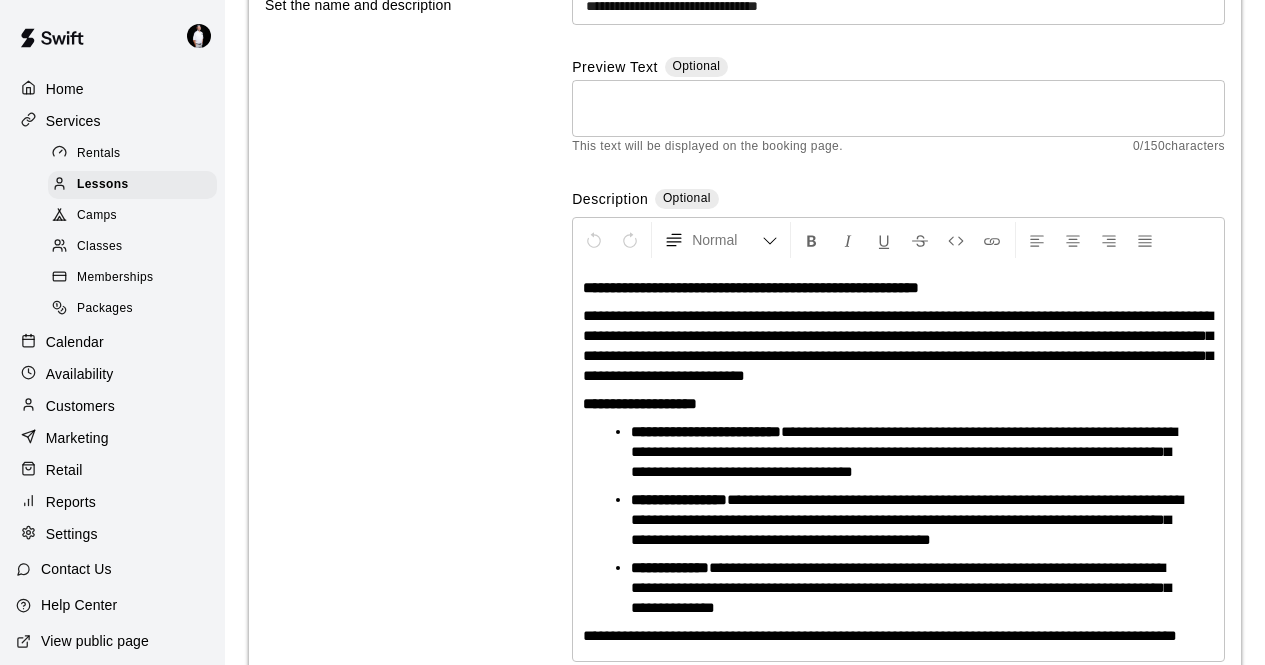 click on "**********" at bounding box center (898, 345) 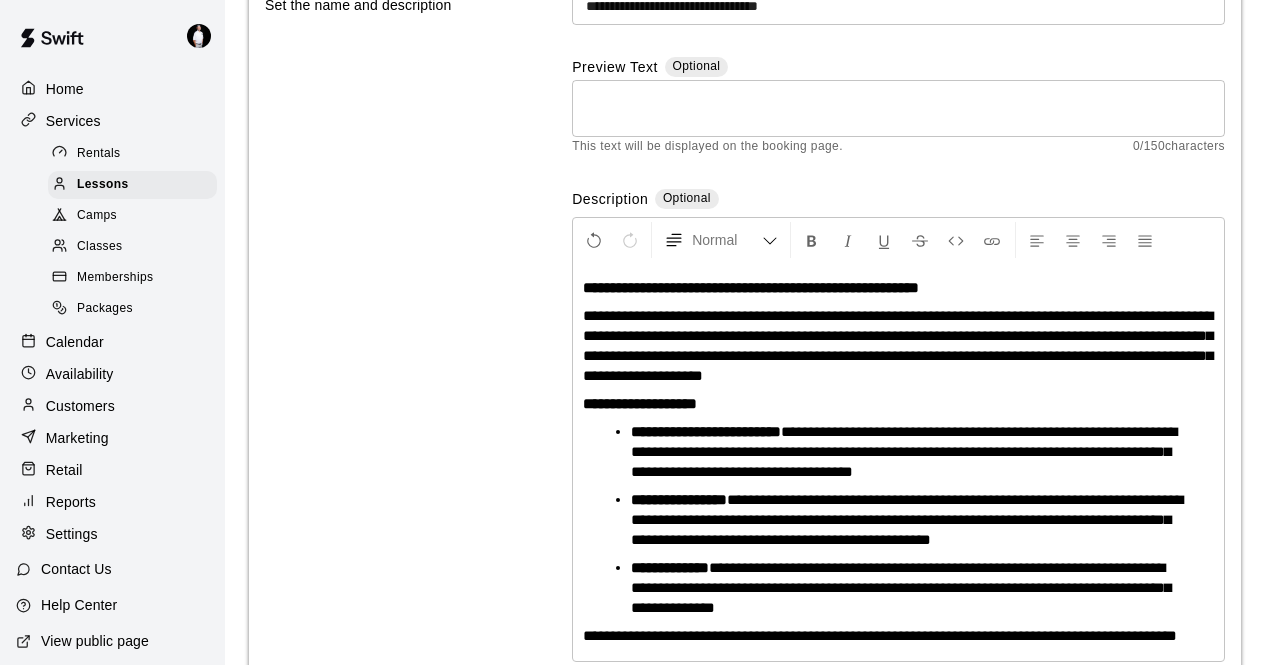 type 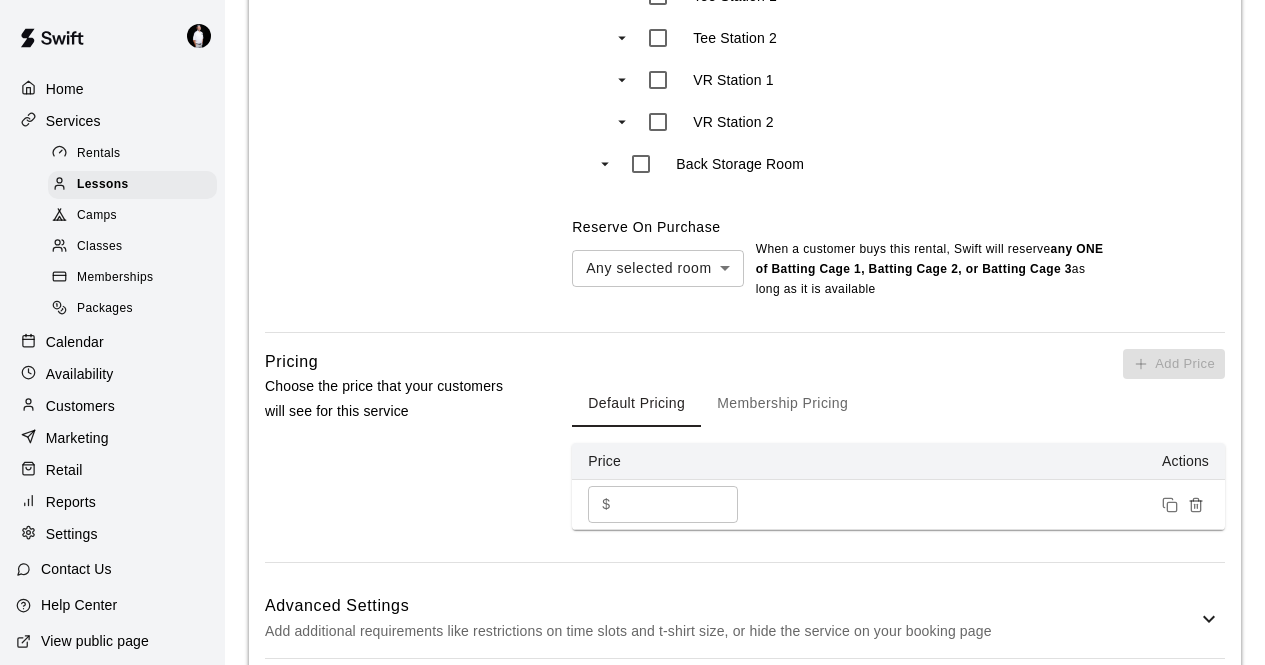 scroll, scrollTop: 1435, scrollLeft: 0, axis: vertical 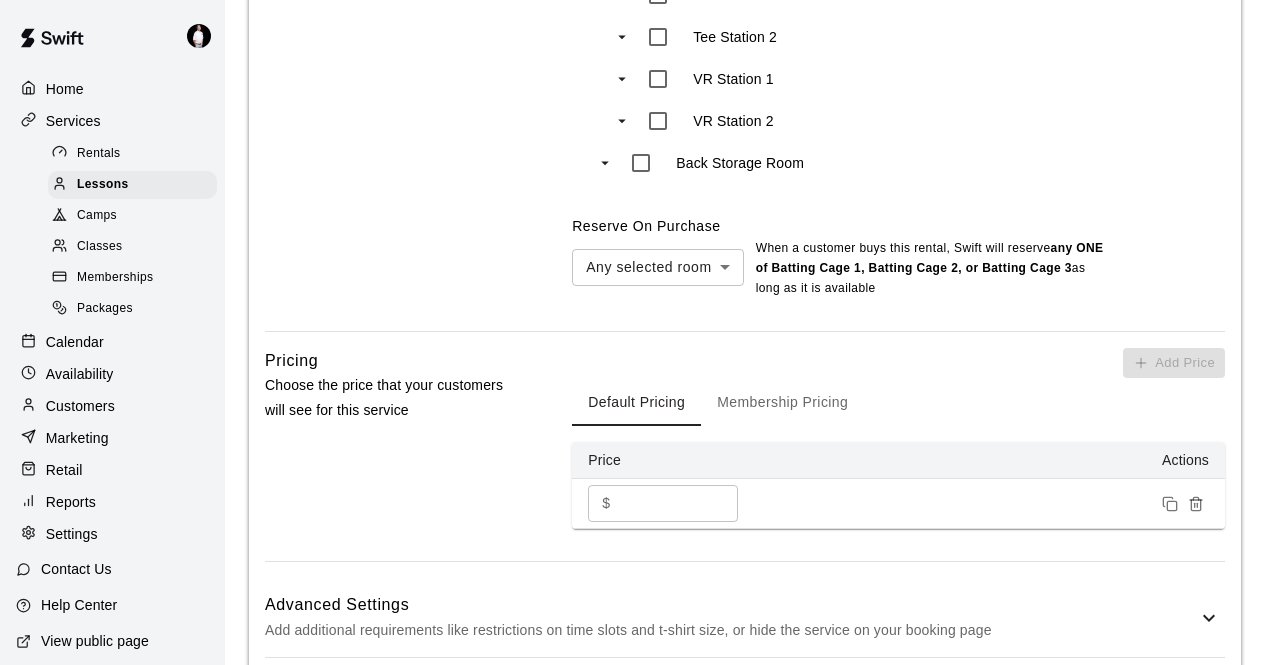 click on "**" at bounding box center [679, 503] 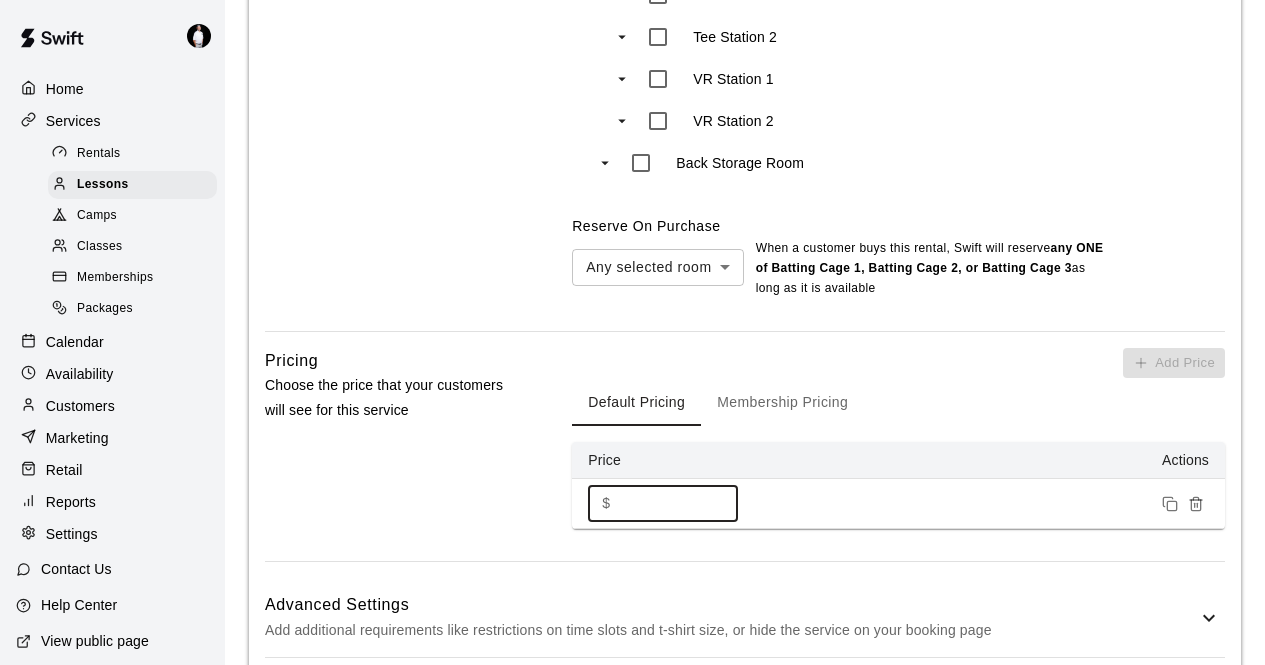 type on "*" 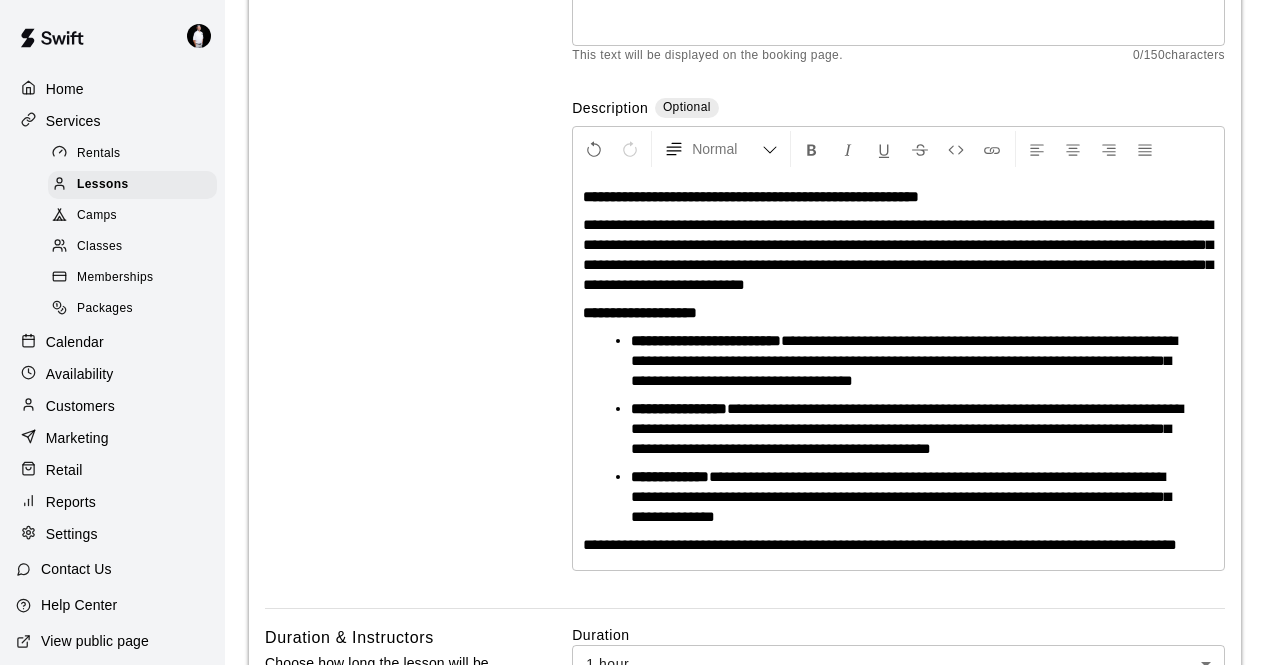 scroll, scrollTop: 302, scrollLeft: 0, axis: vertical 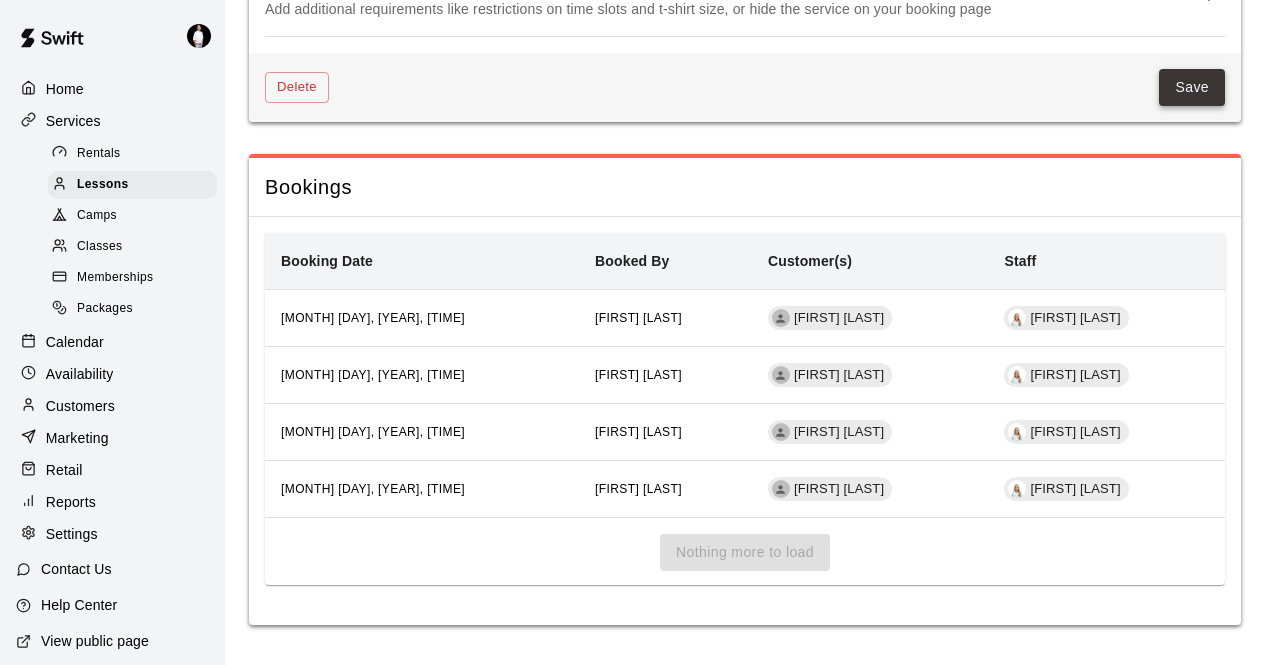 type on "**" 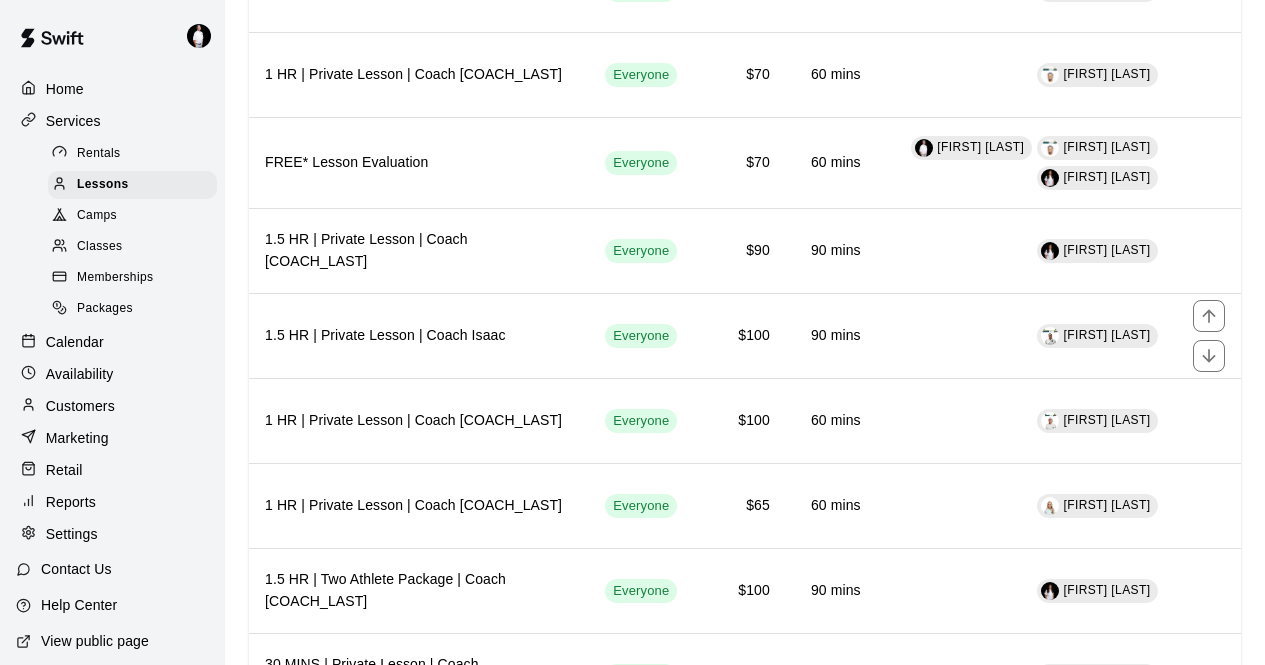 scroll, scrollTop: 788, scrollLeft: 0, axis: vertical 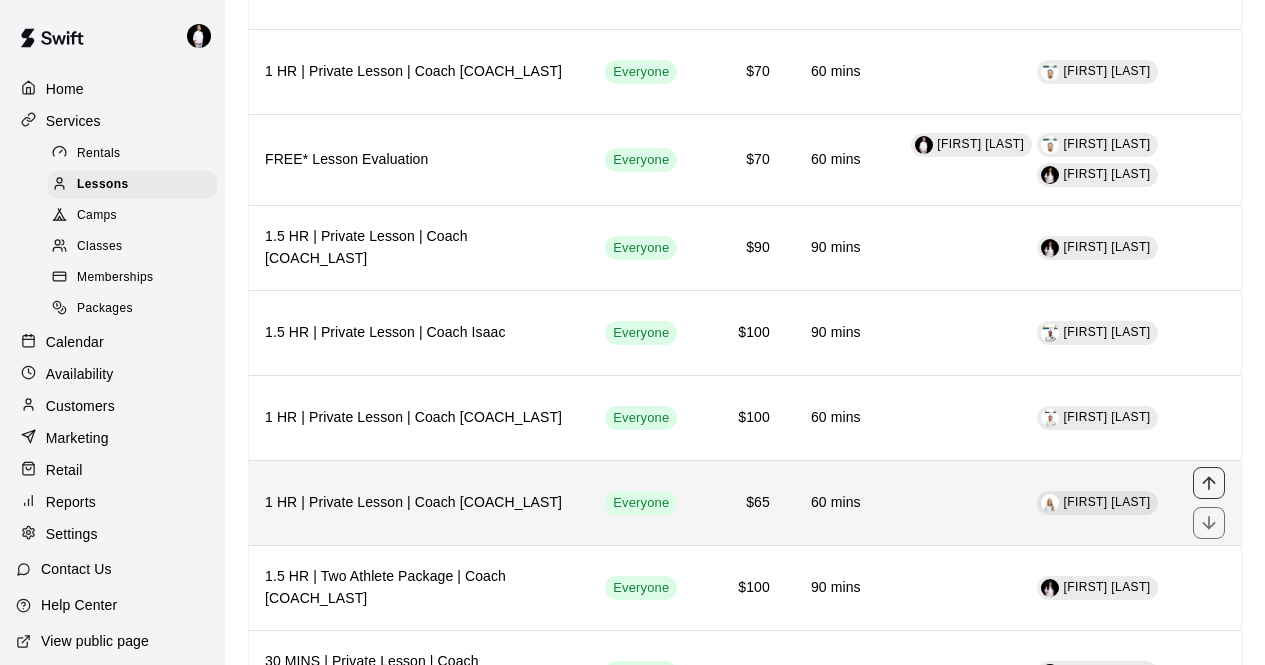 click 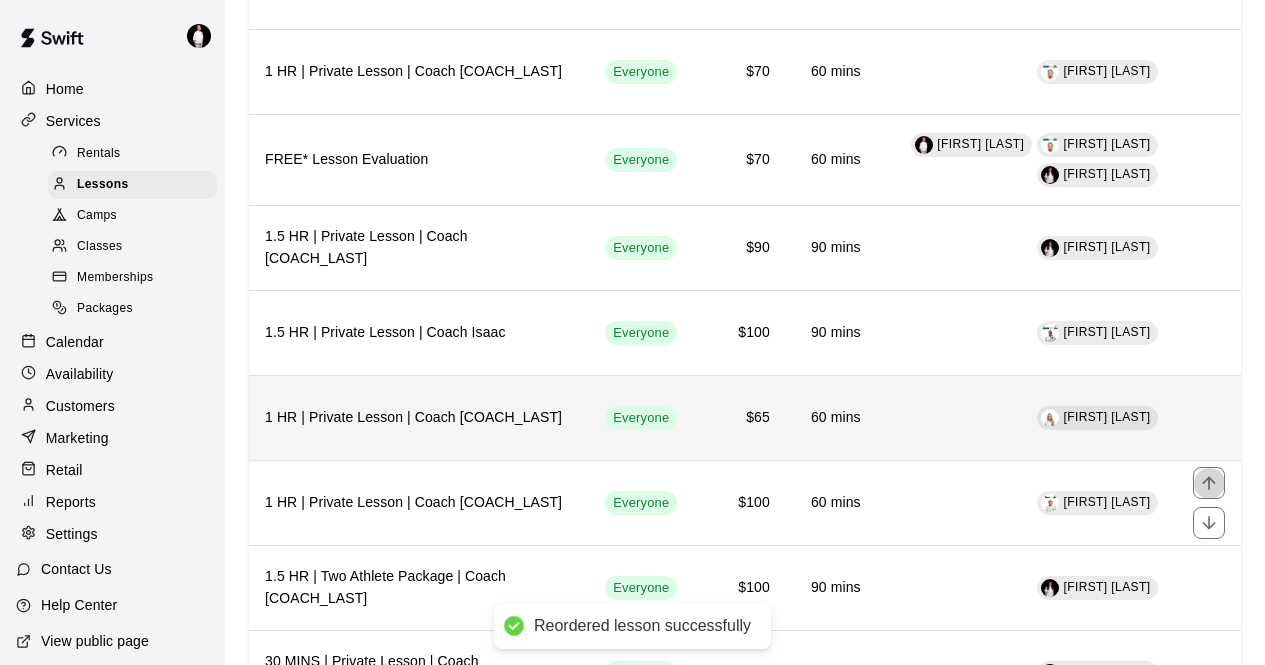 click 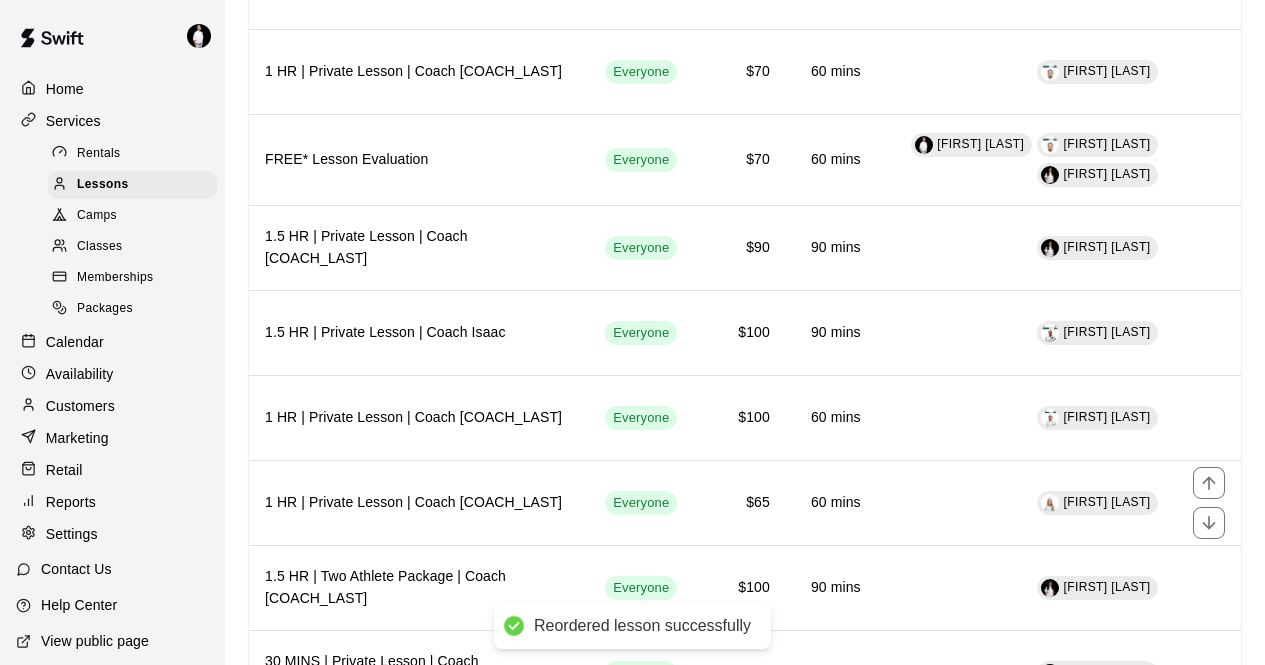 click 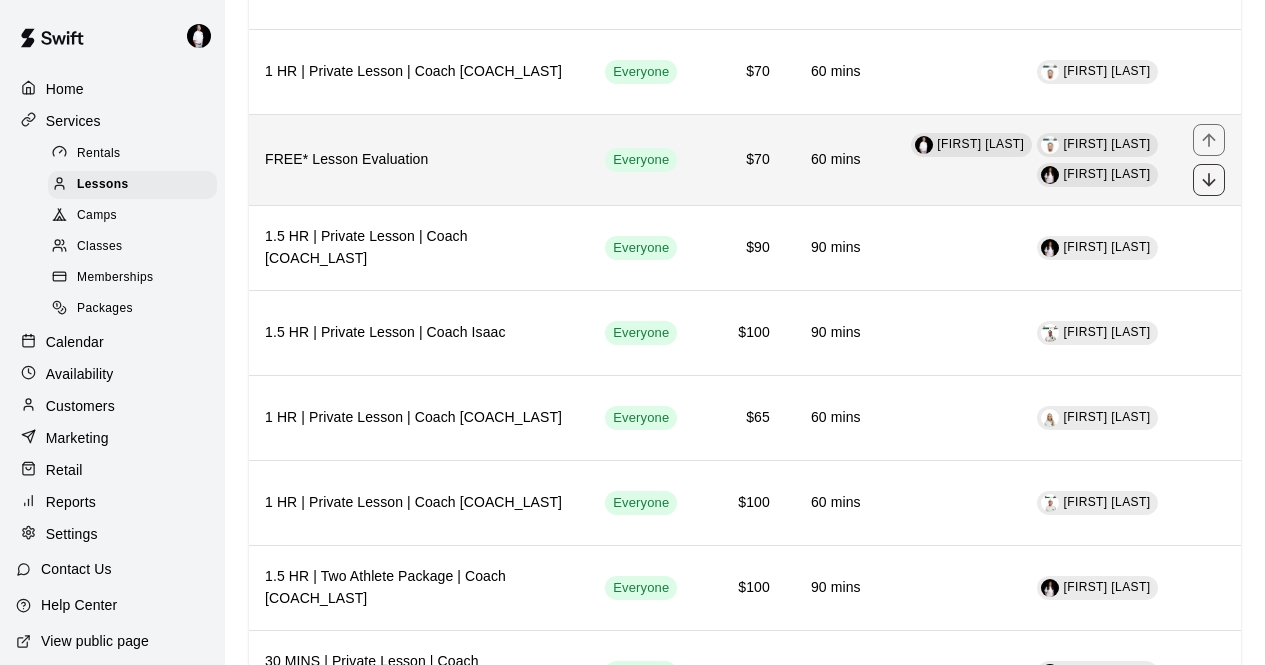 click 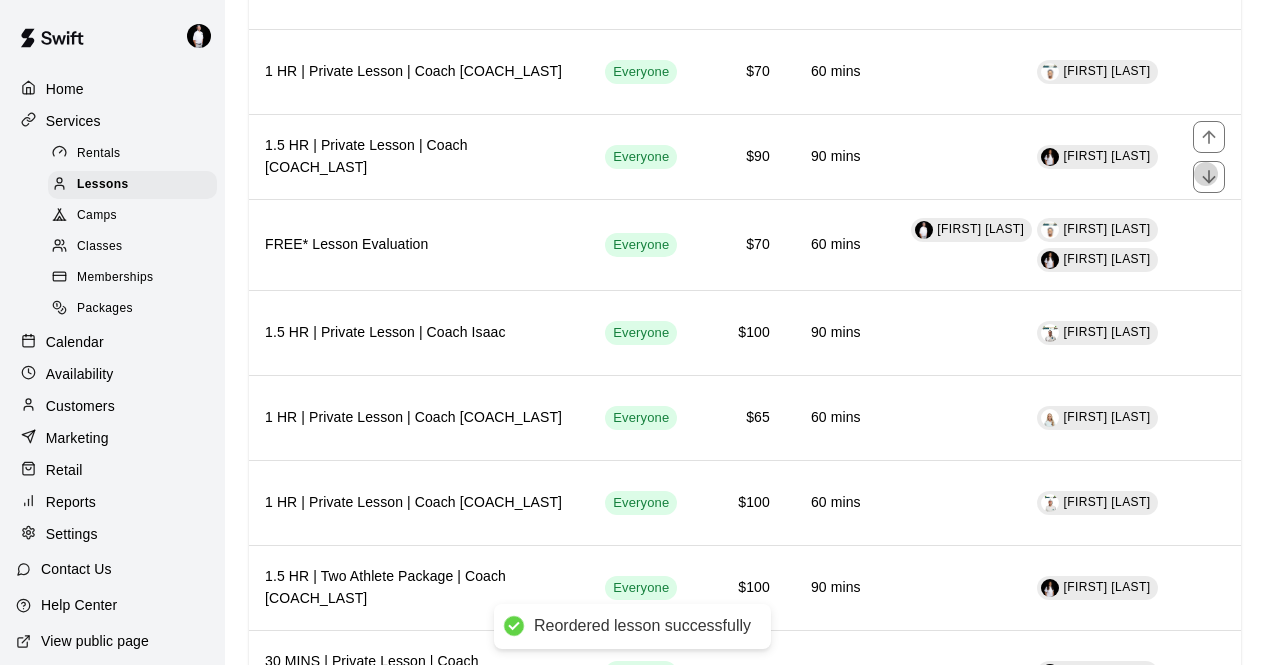 click 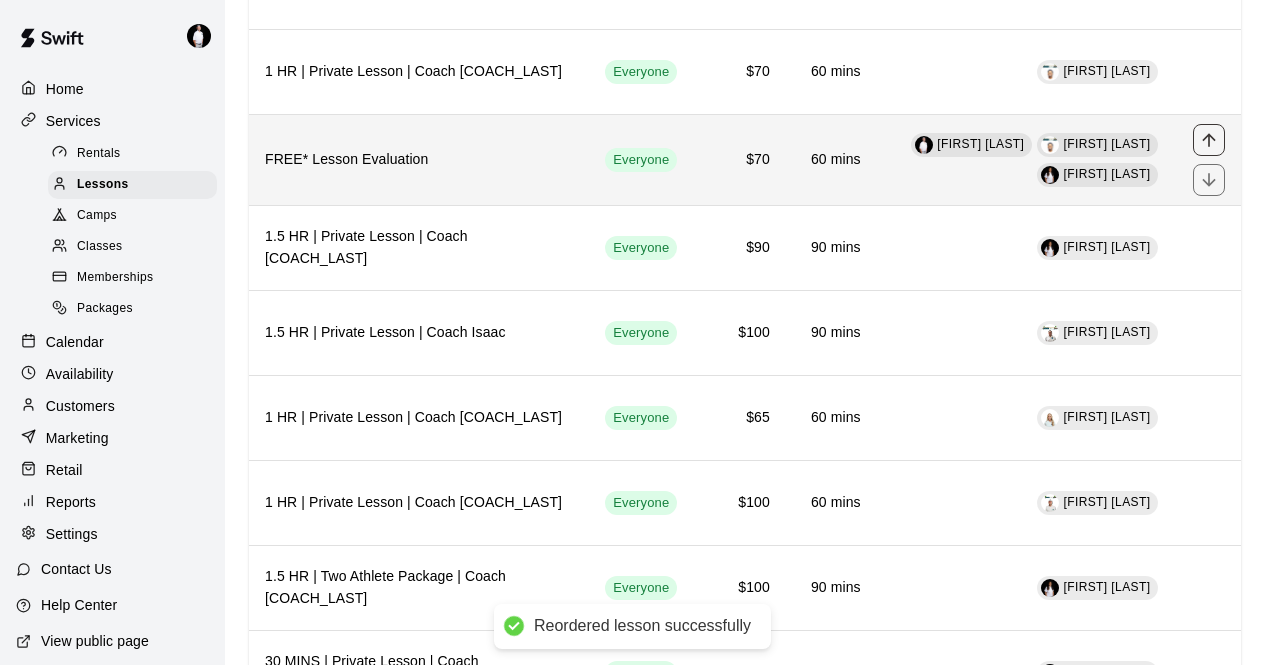 click 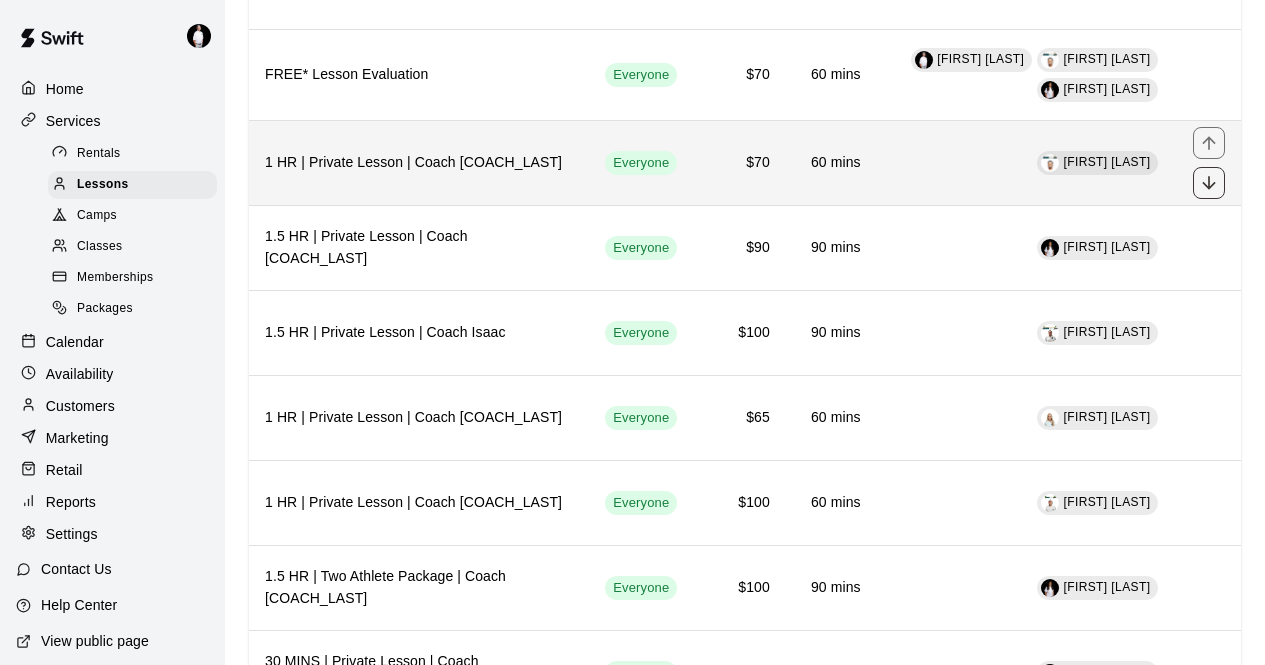 click 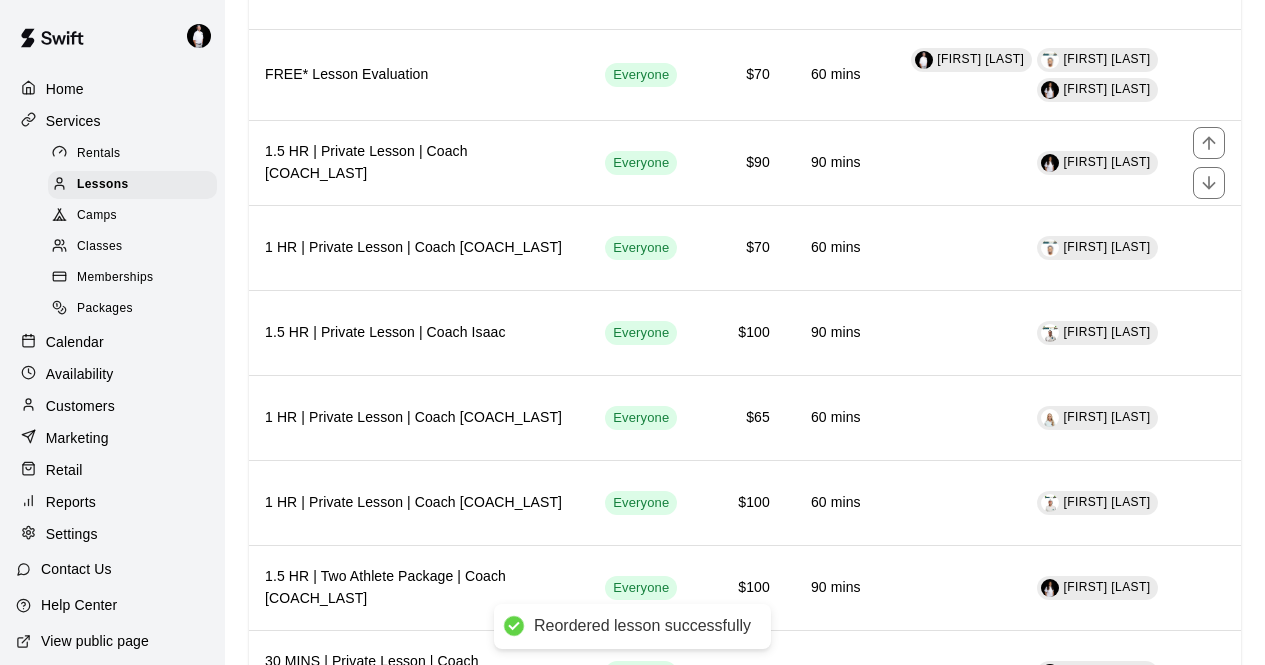 click 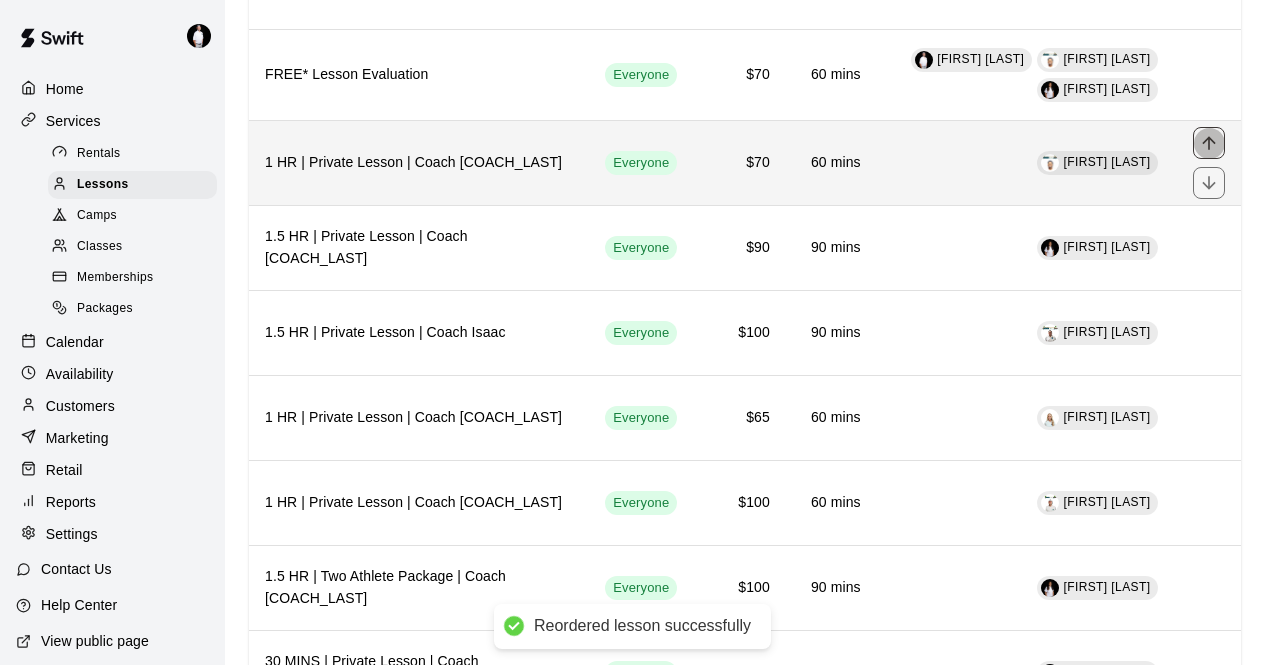click 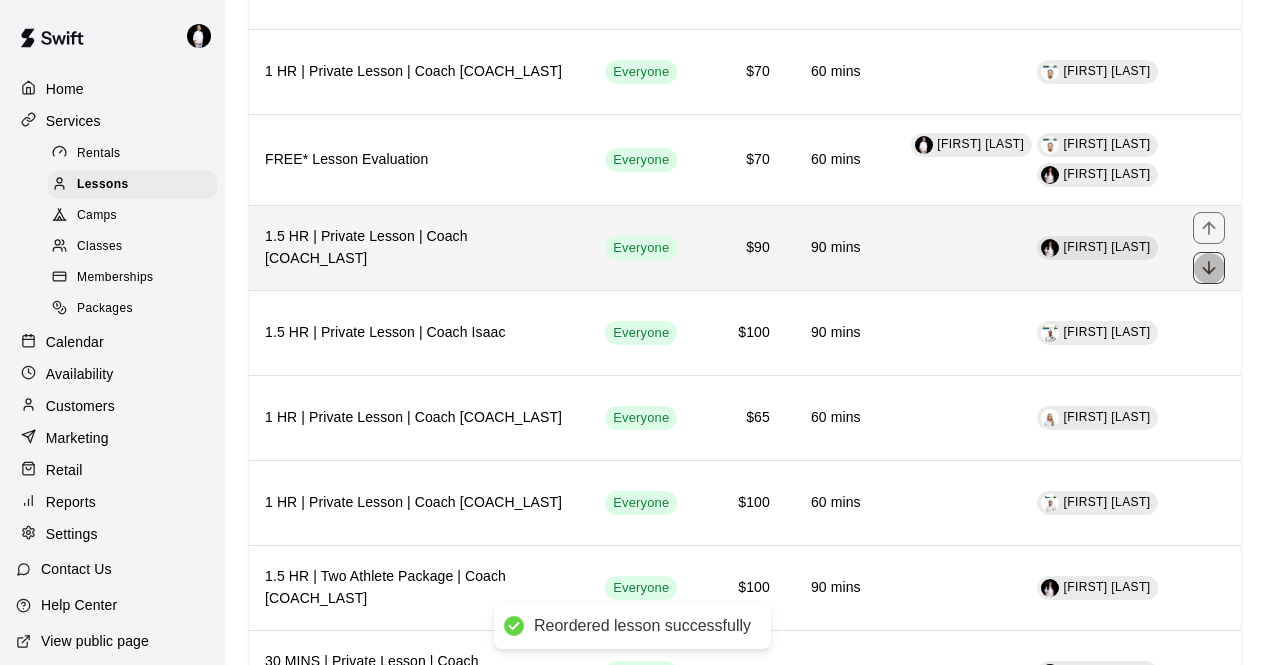 click 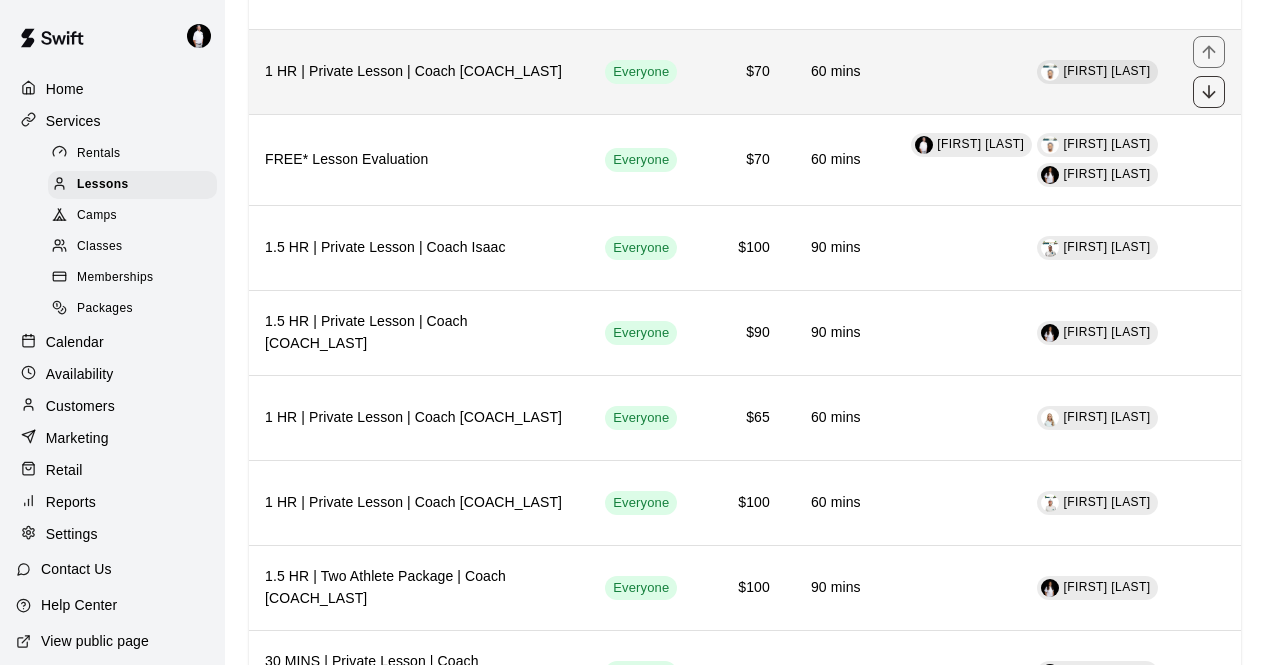 click 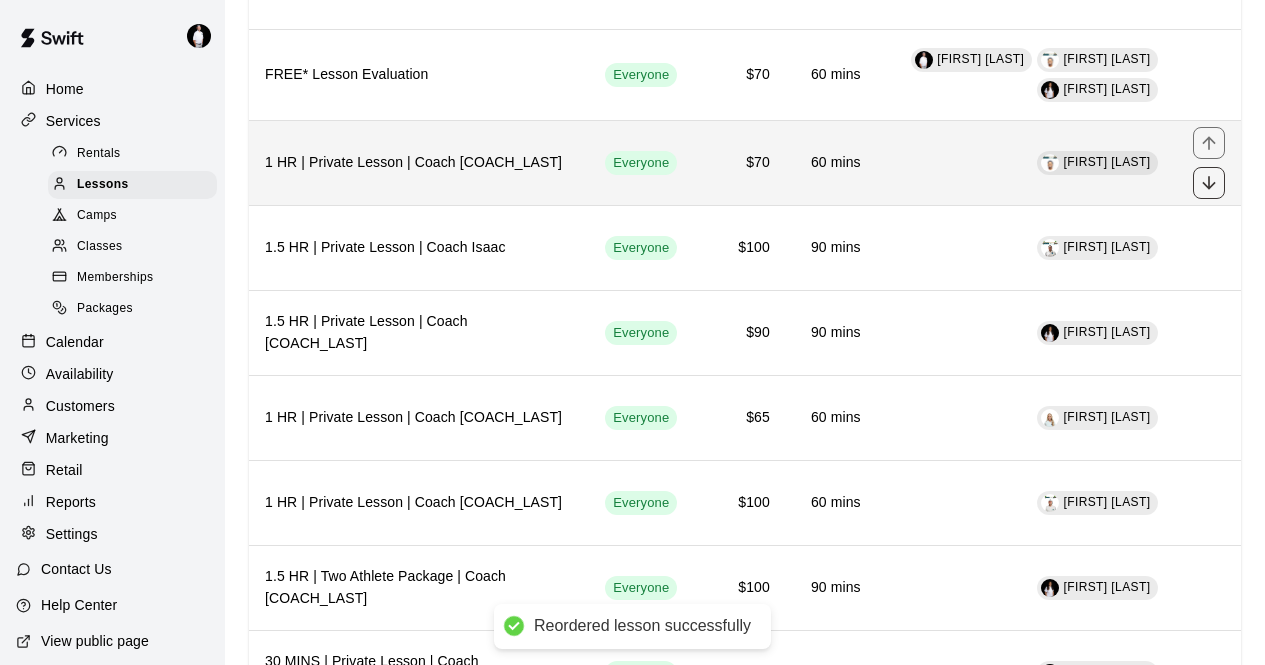 click 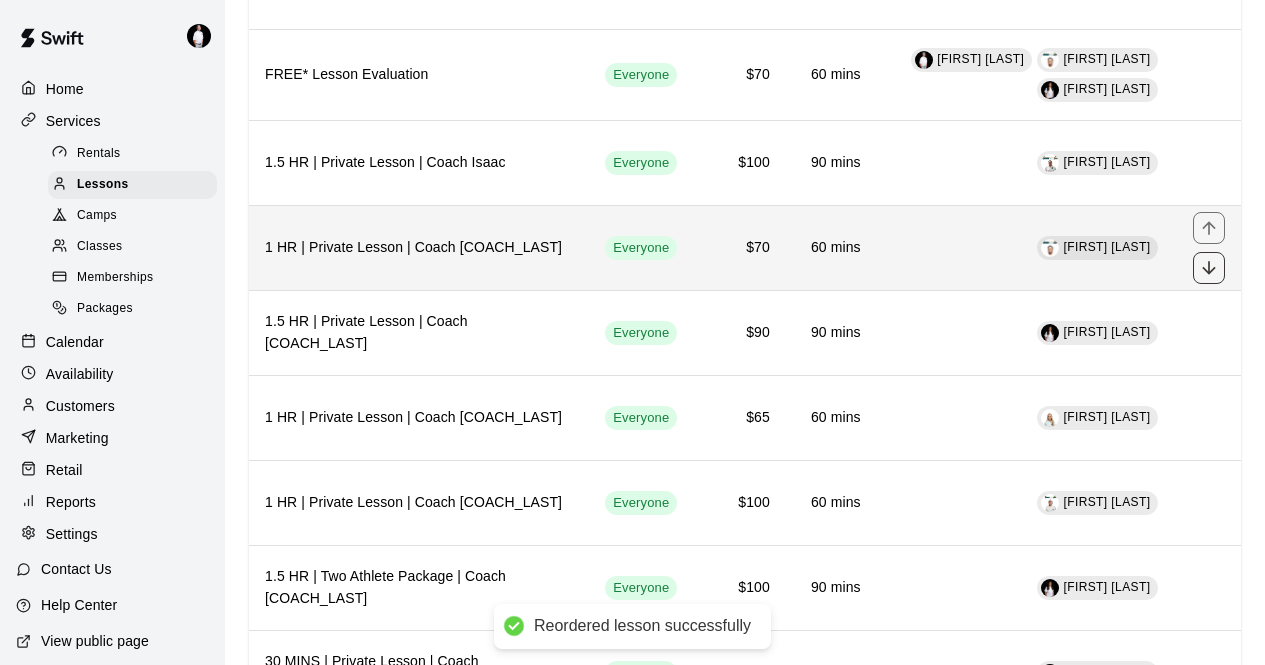 click 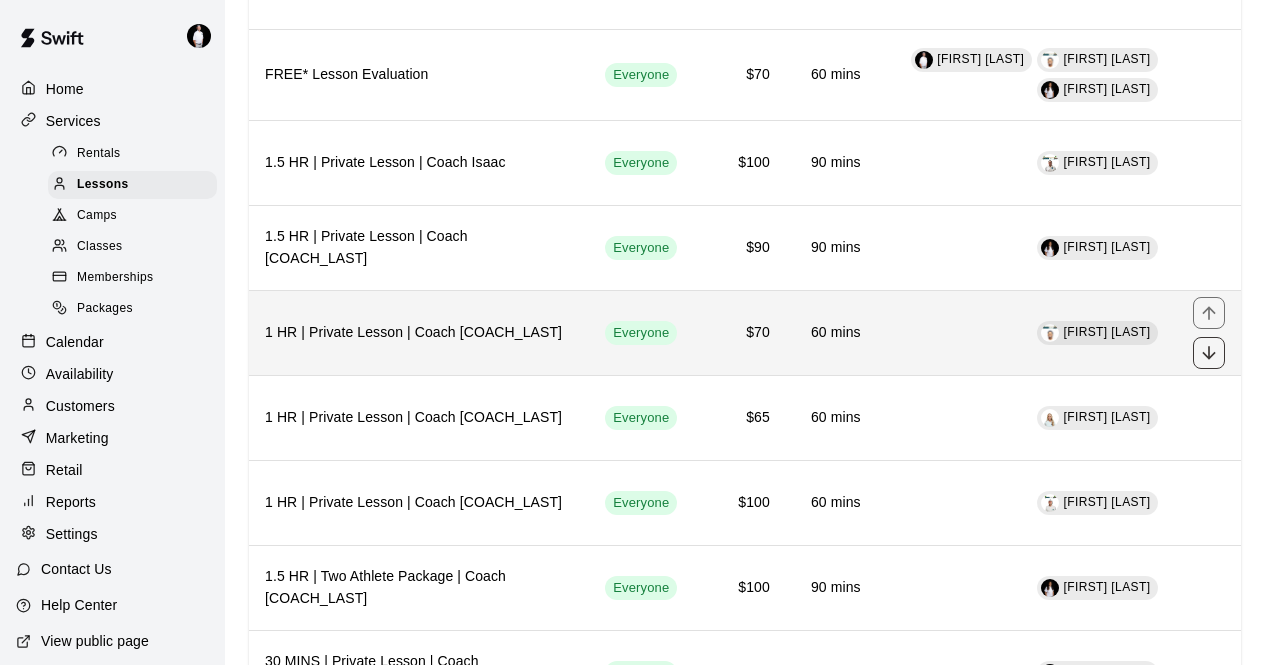 click 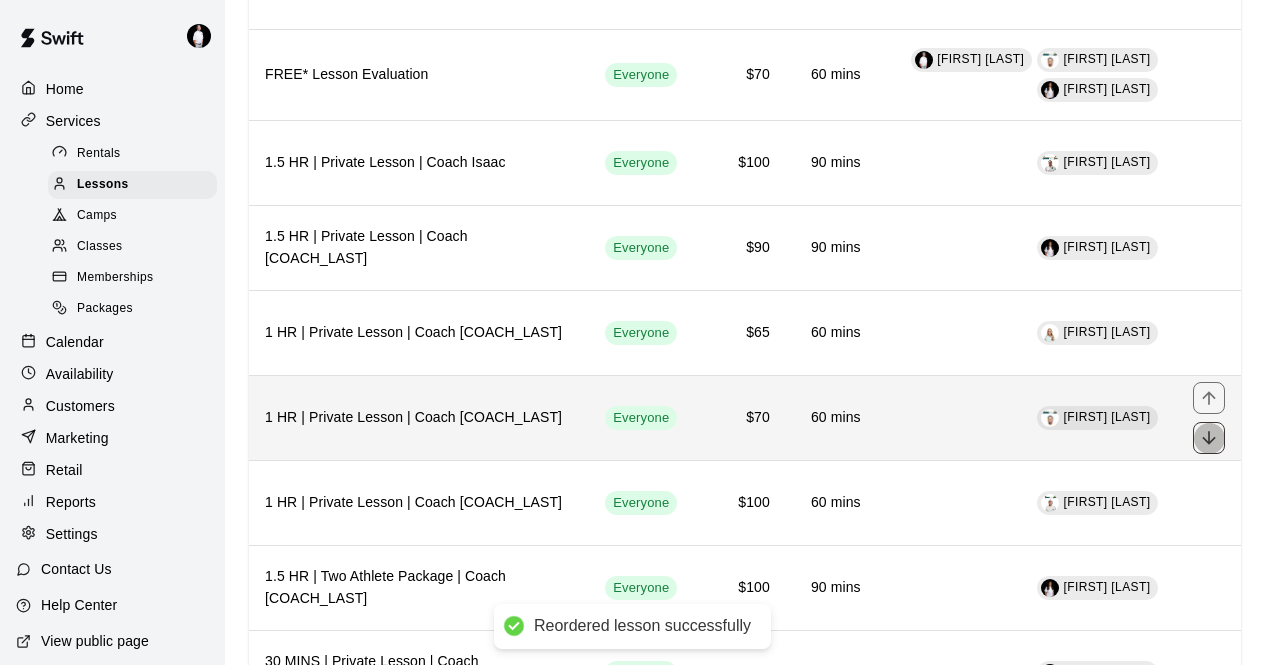 click 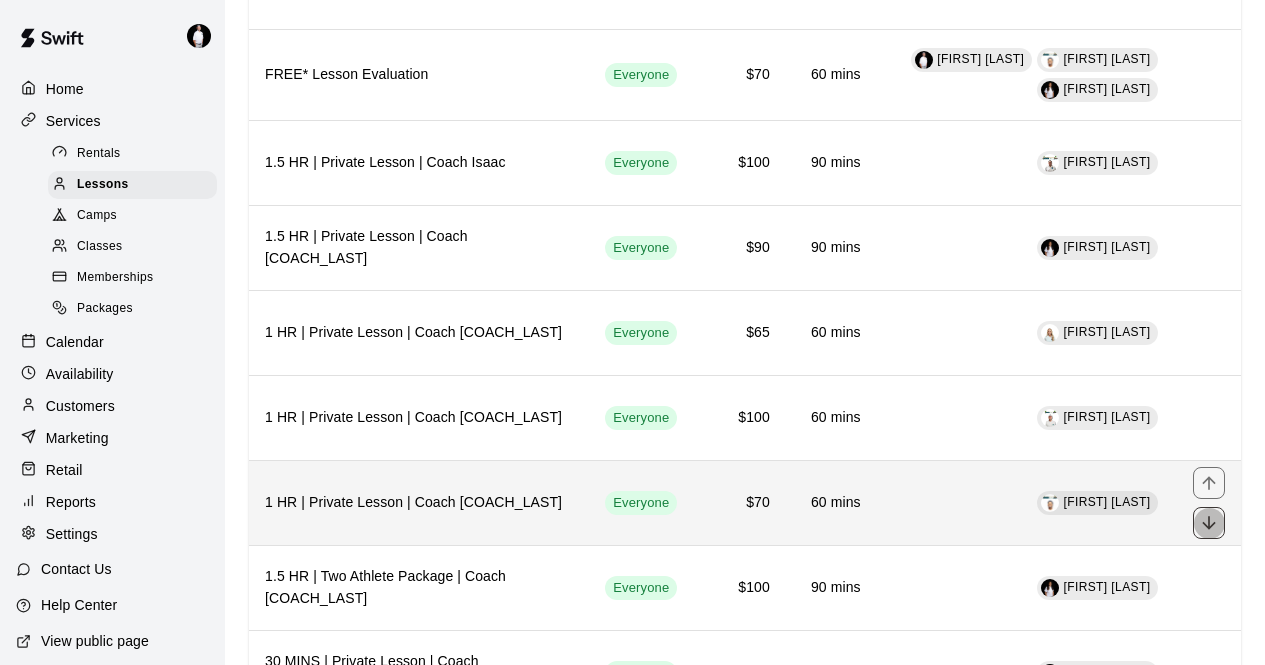 click 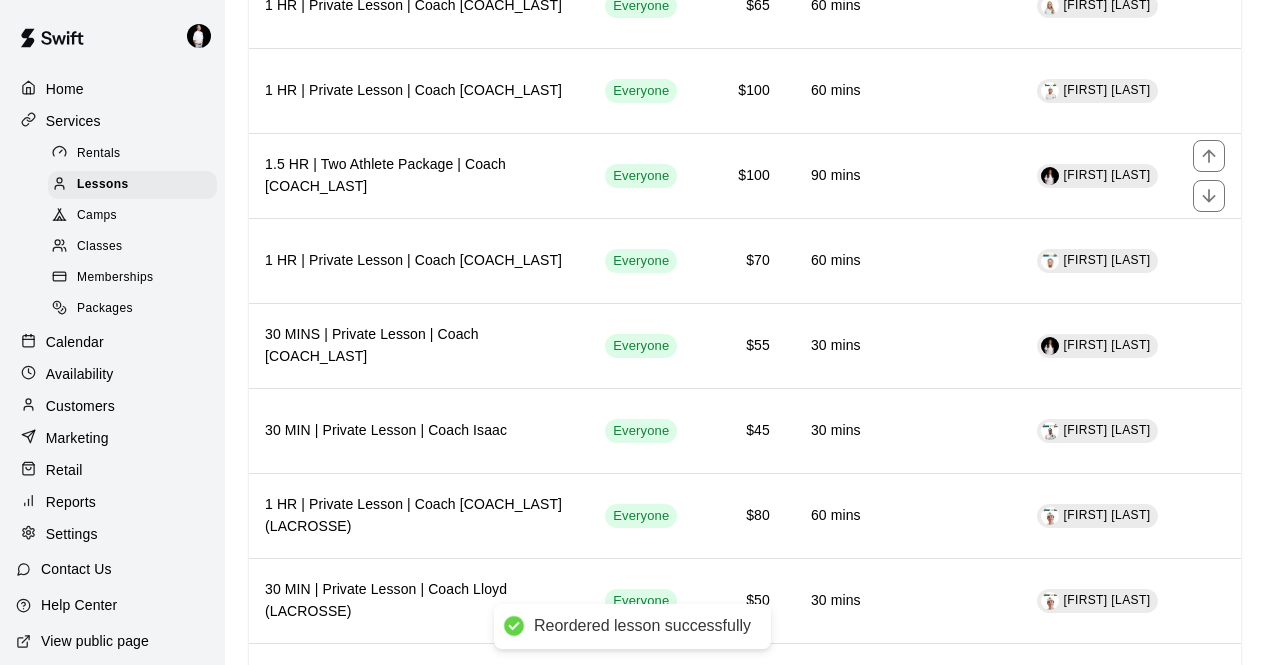 scroll, scrollTop: 1116, scrollLeft: 0, axis: vertical 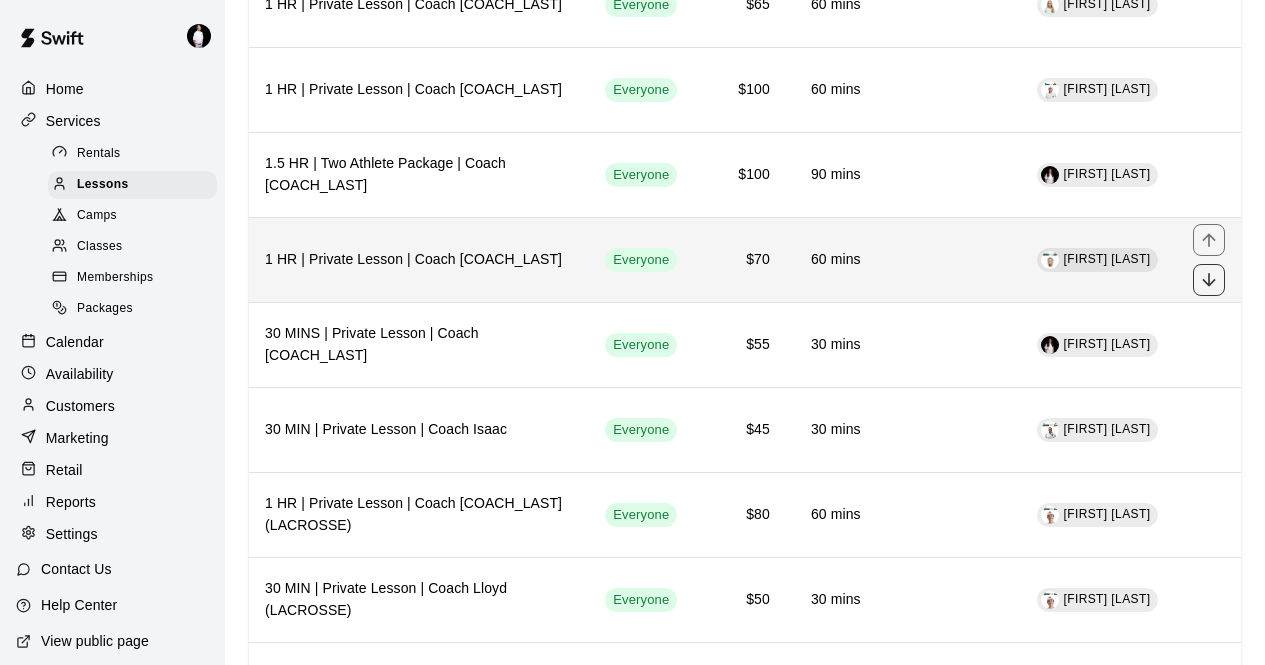 click 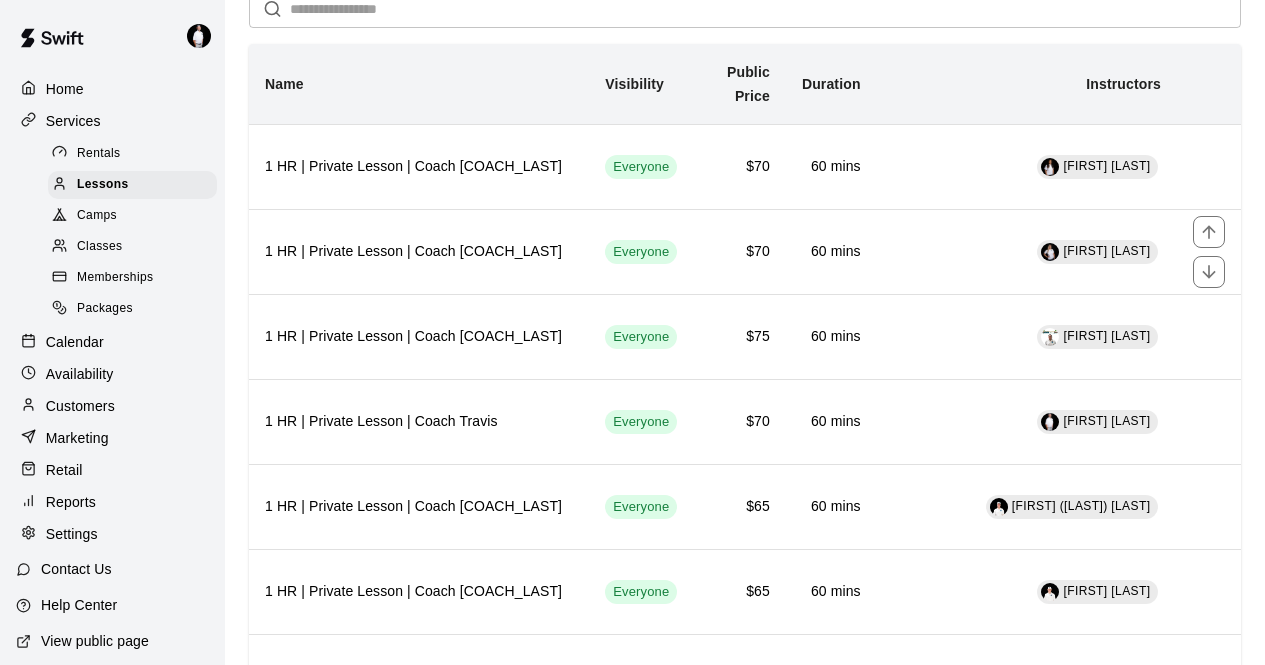 scroll, scrollTop: 101, scrollLeft: 0, axis: vertical 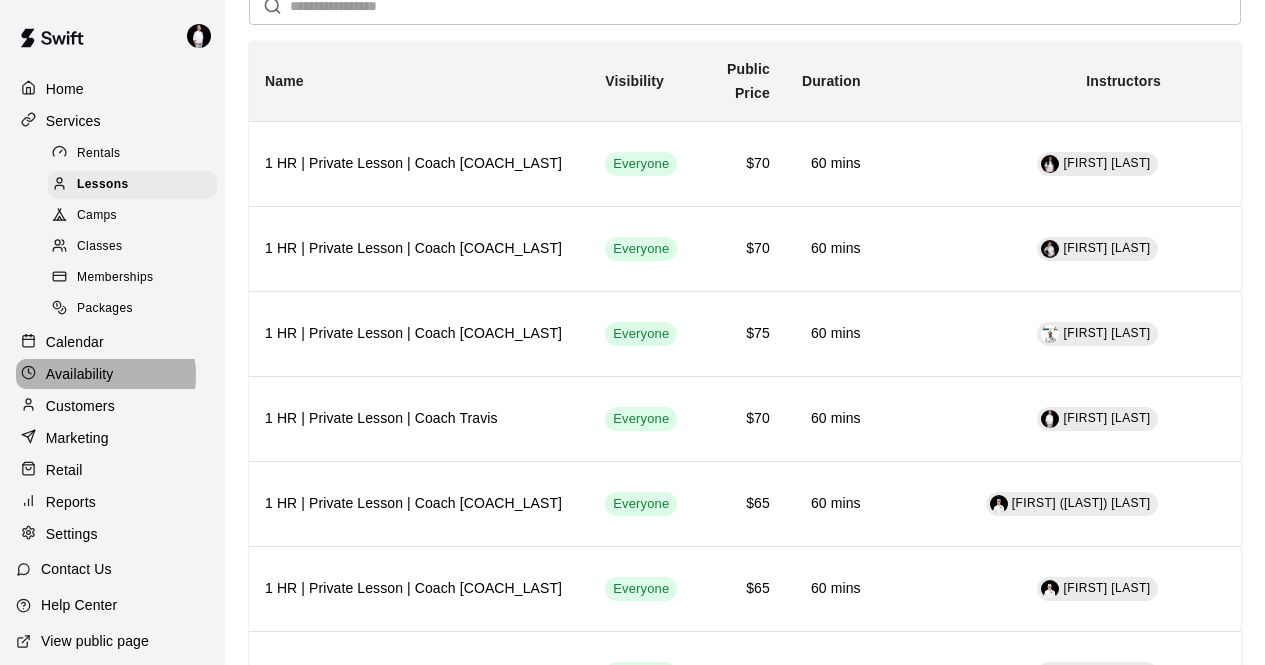 click on "Availability" at bounding box center [80, 374] 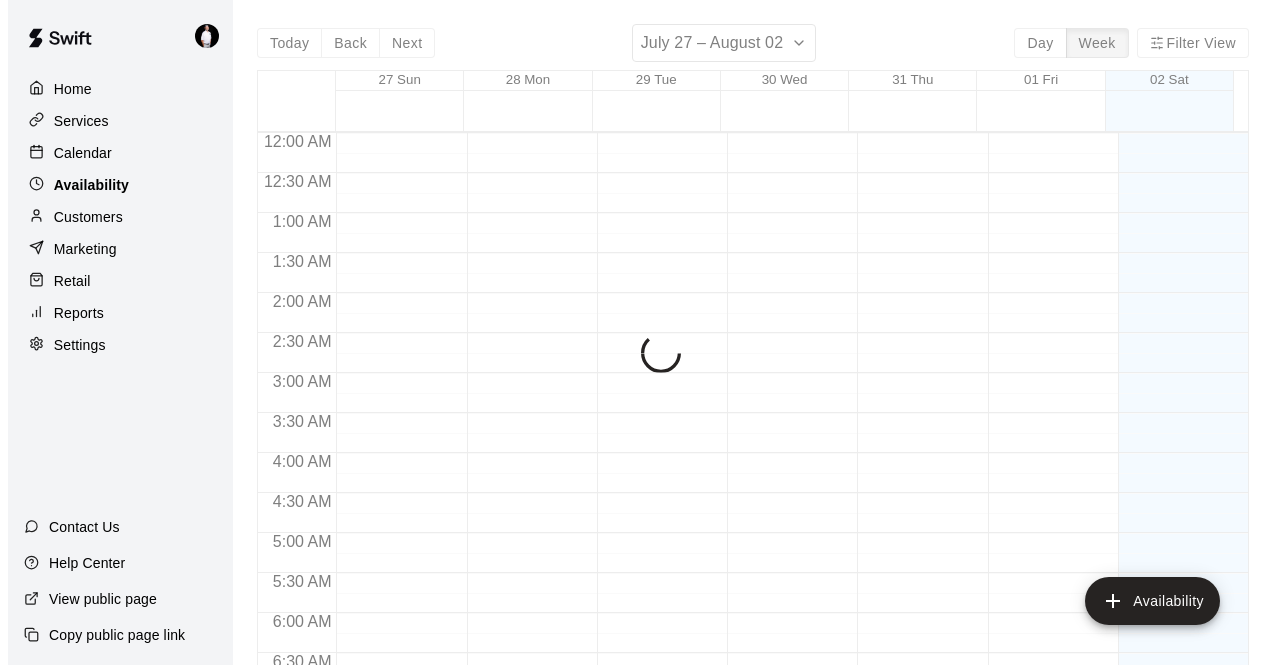 scroll, scrollTop: 808, scrollLeft: 0, axis: vertical 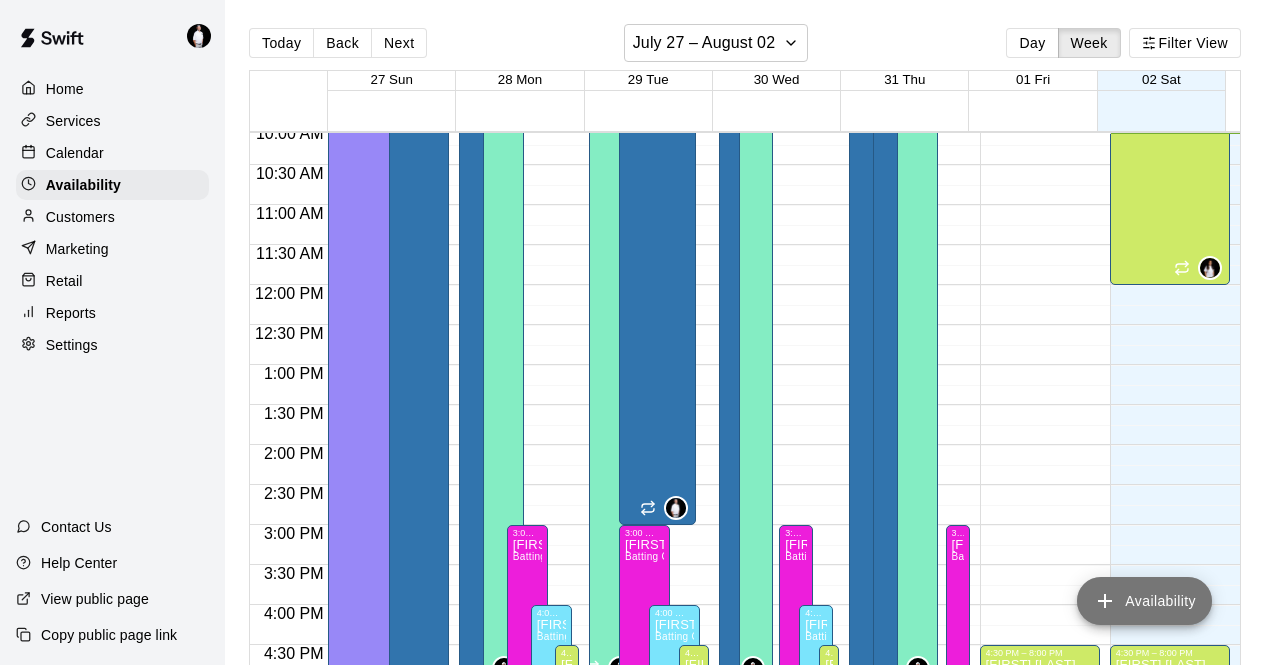 click on "Availability" at bounding box center (1144, 601) 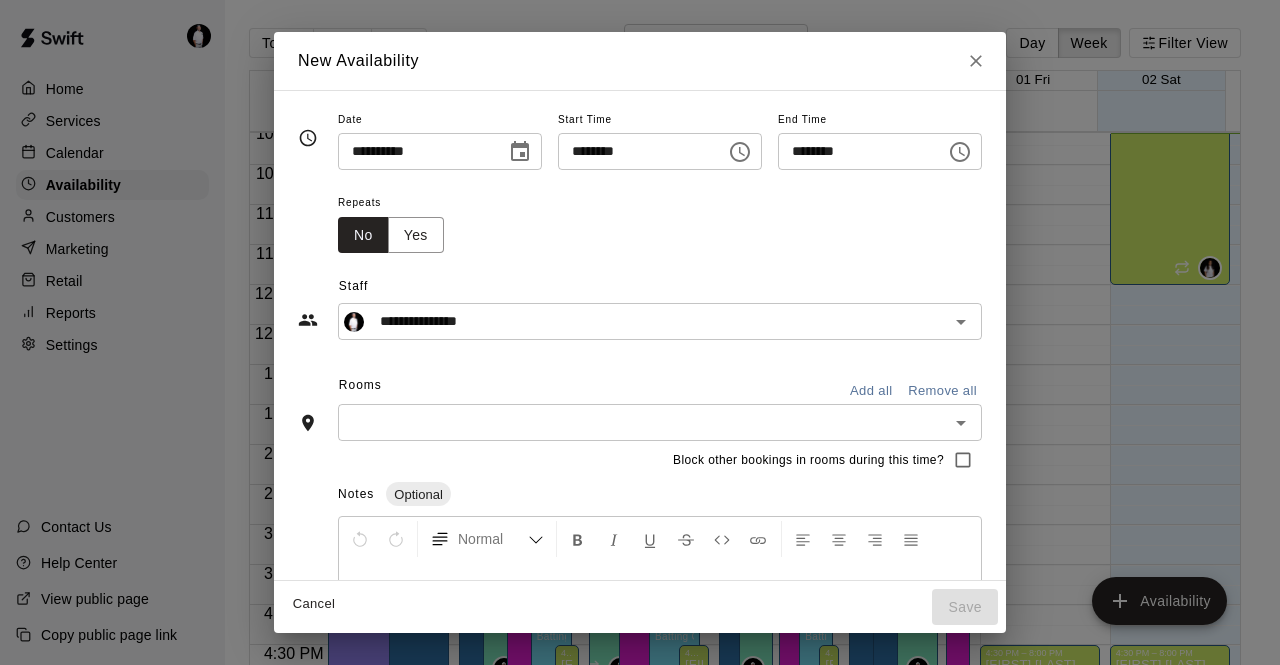 click 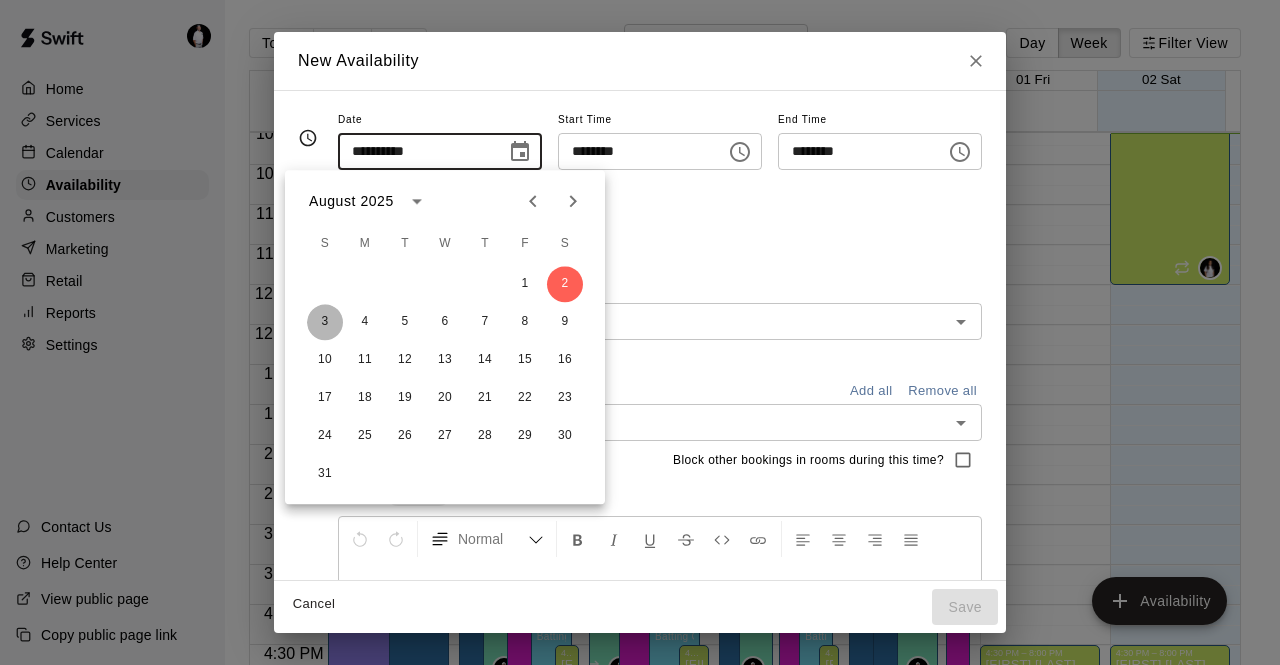 click on "3" at bounding box center [325, 322] 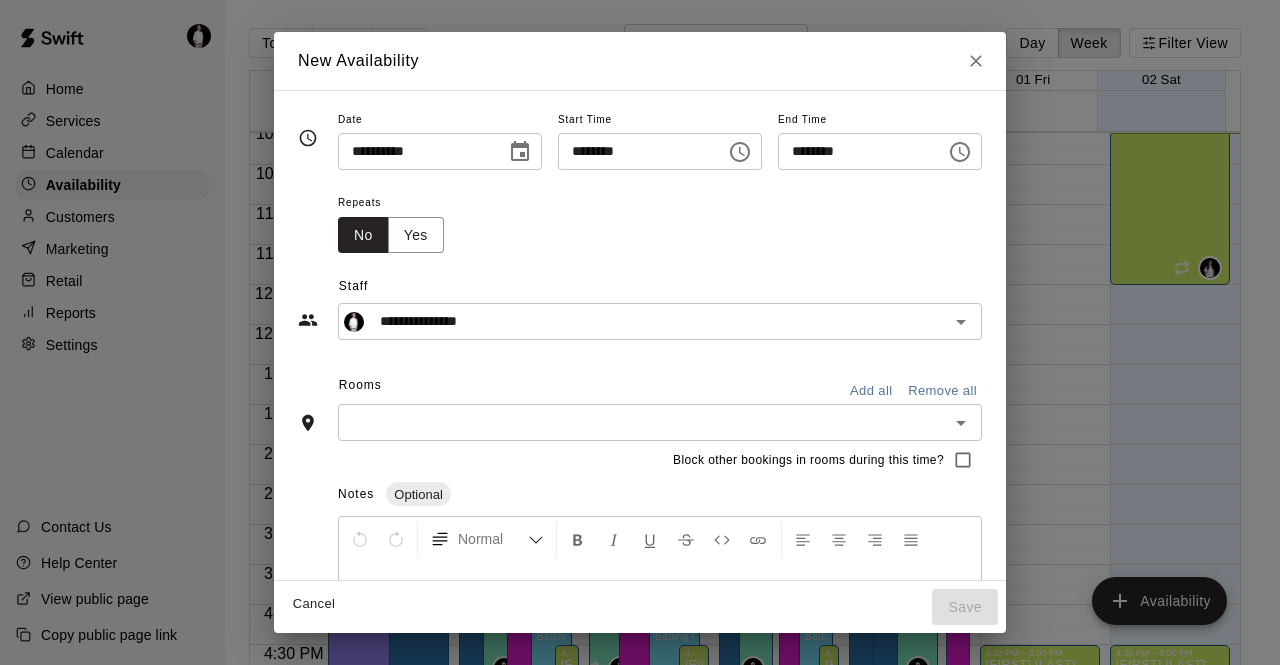 click on "********" at bounding box center (855, 151) 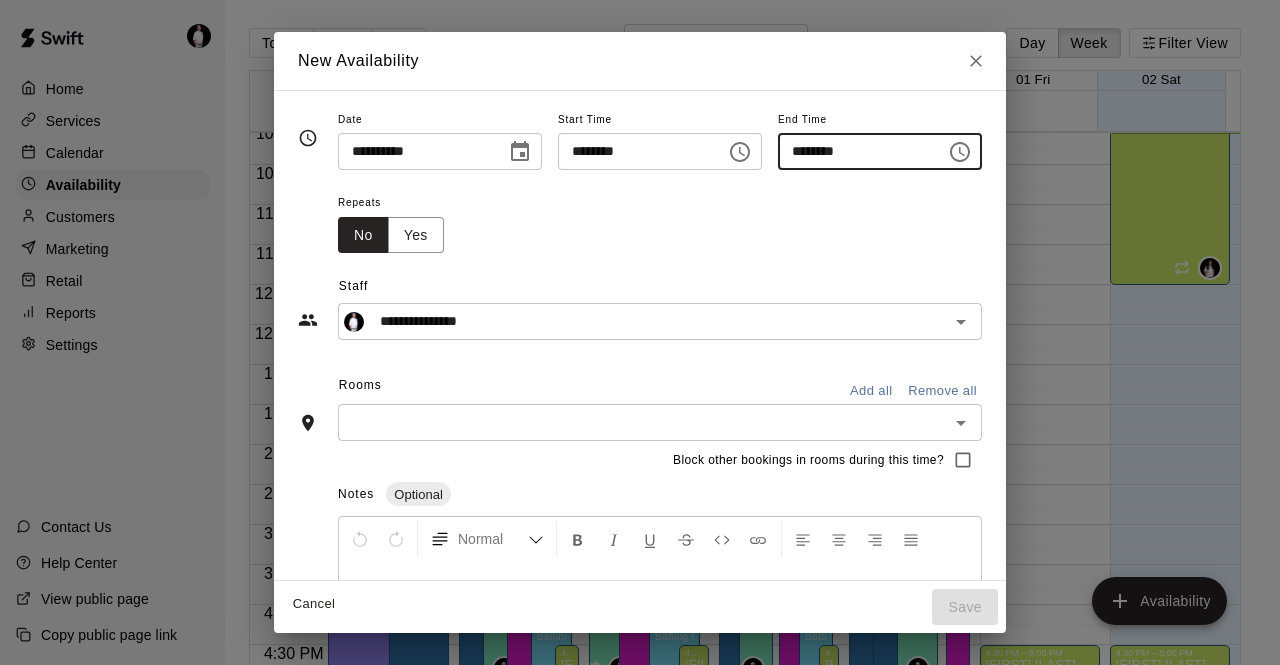 click on "********" at bounding box center (855, 151) 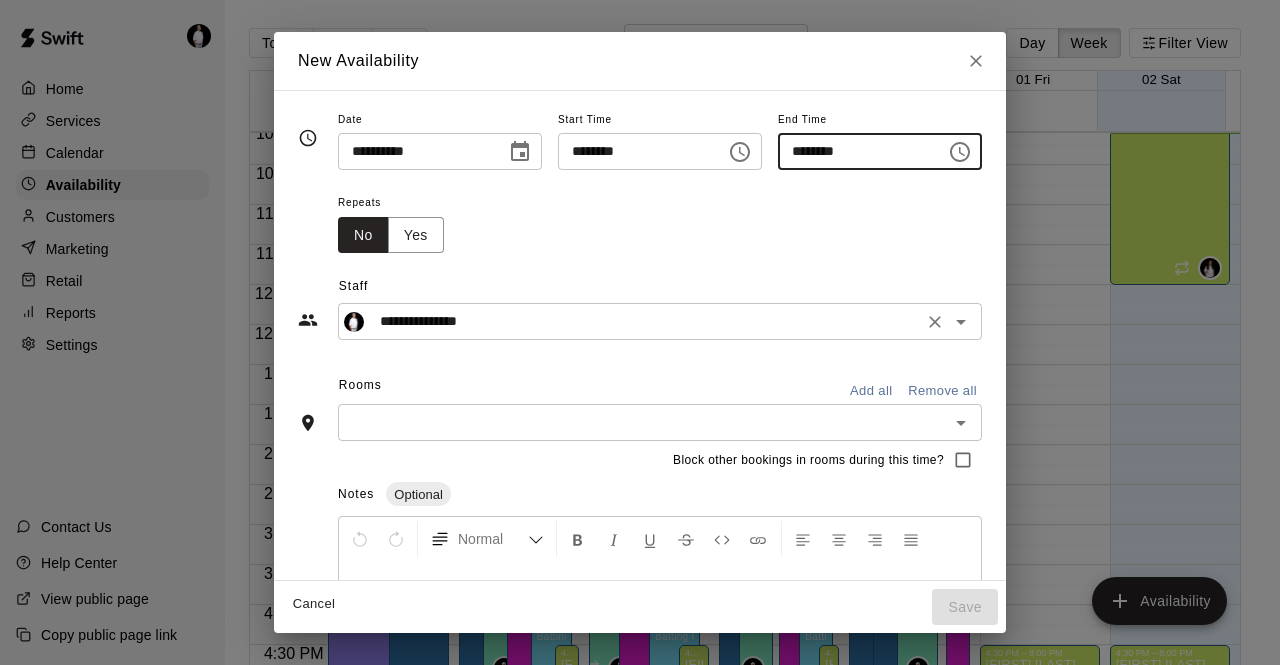 click 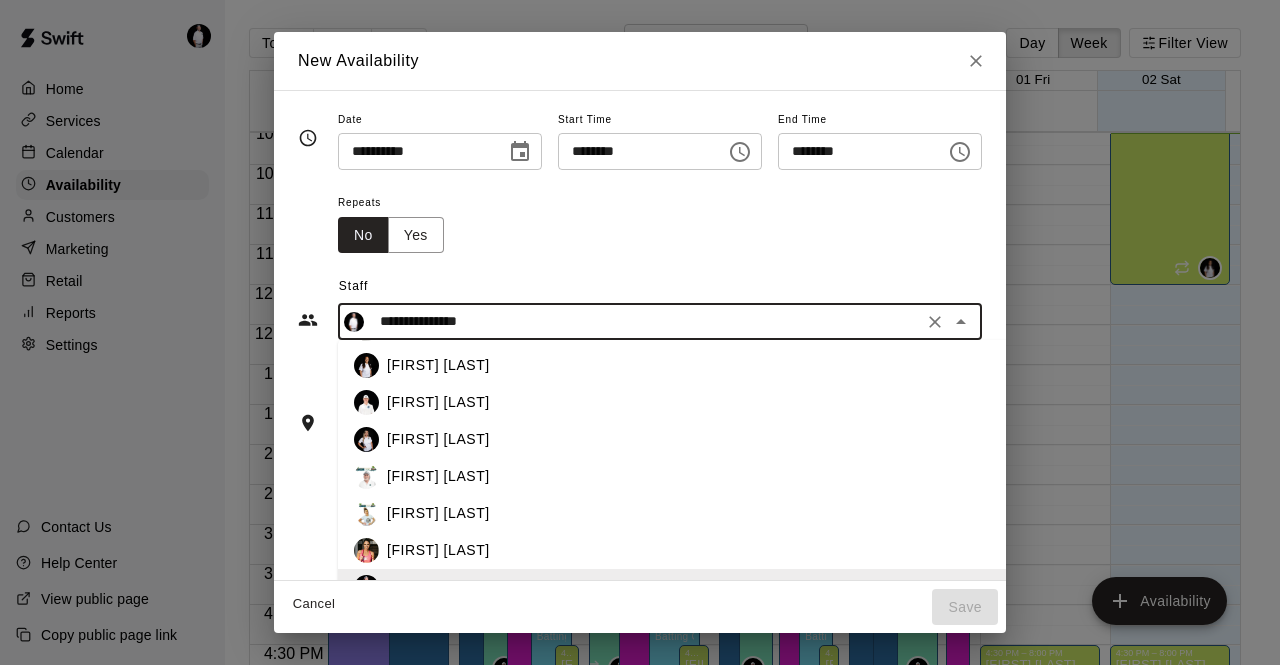 scroll, scrollTop: 416, scrollLeft: 0, axis: vertical 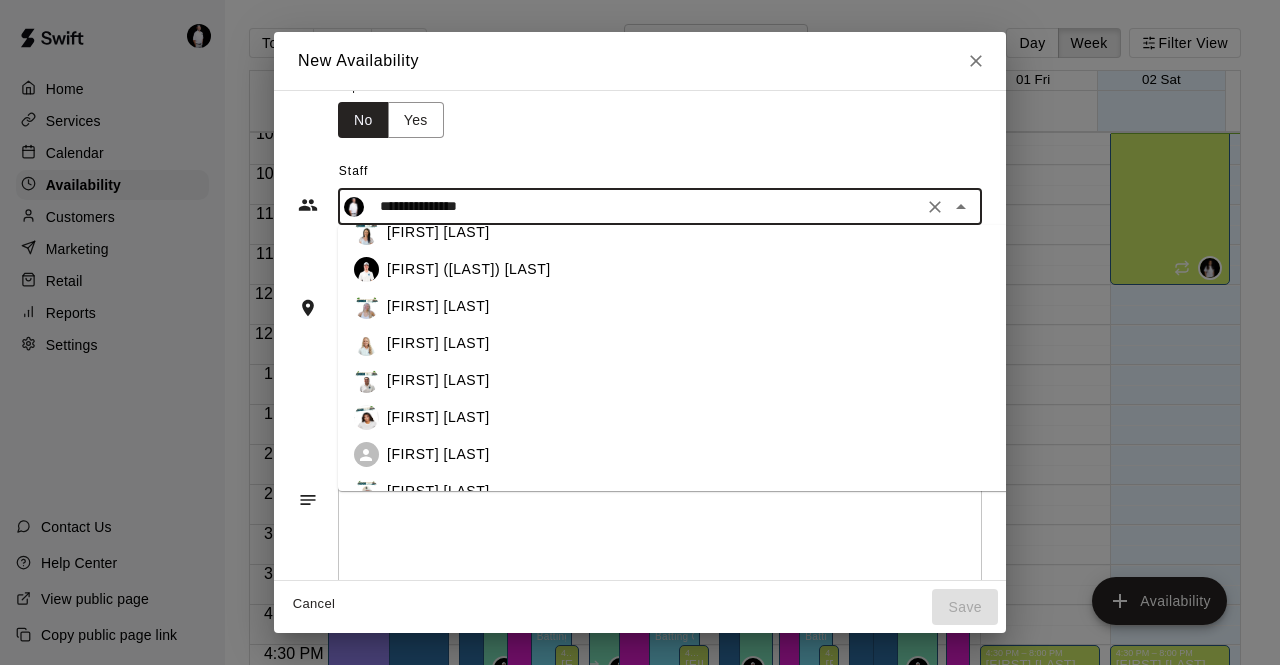 click on "[FIRST] [LAST]" at bounding box center (722, 343) 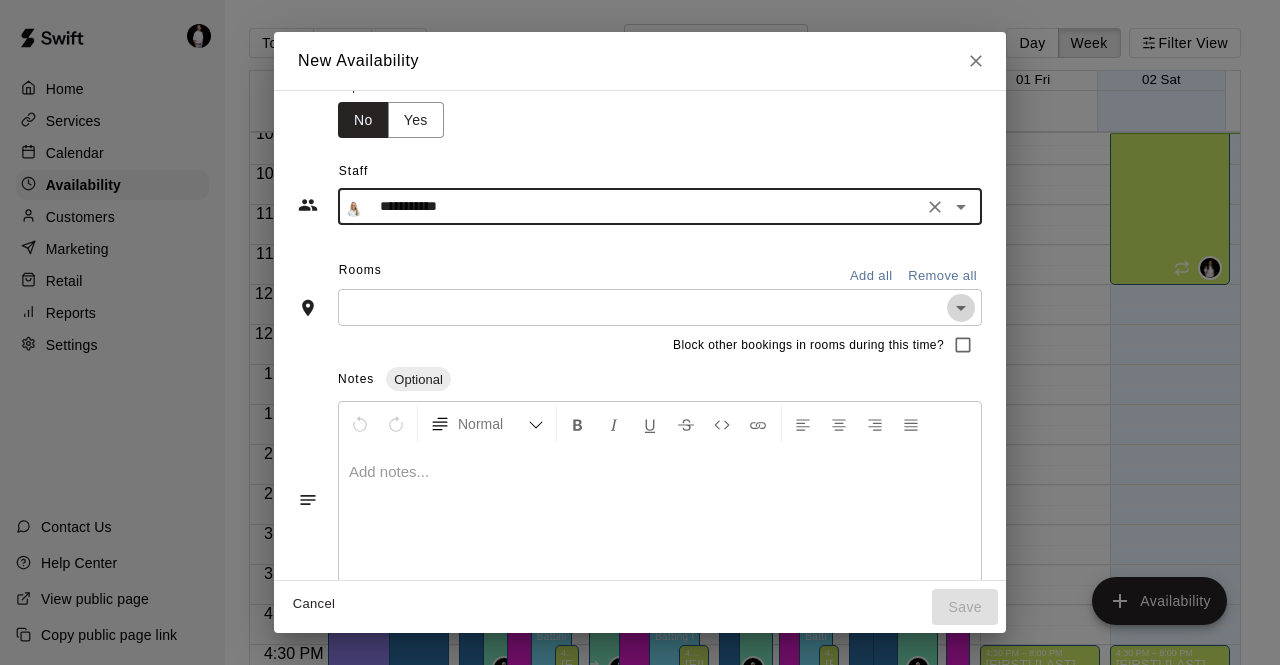 click 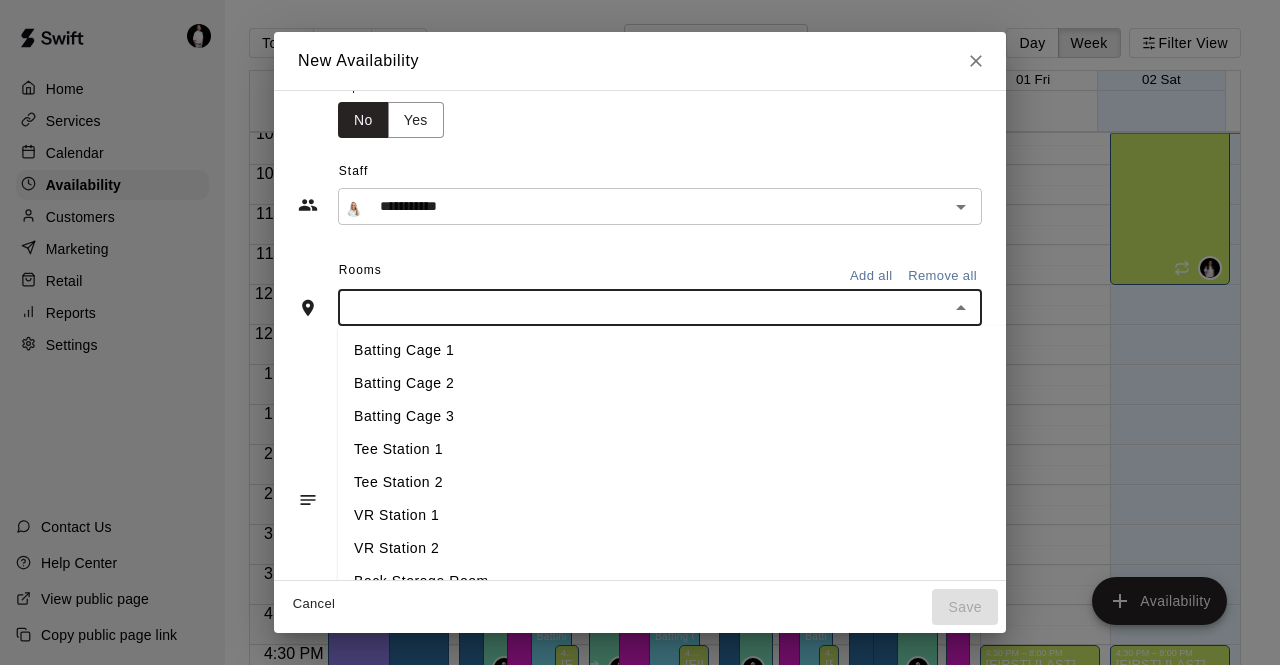 click on "Batting Cage 1" at bounding box center [705, 350] 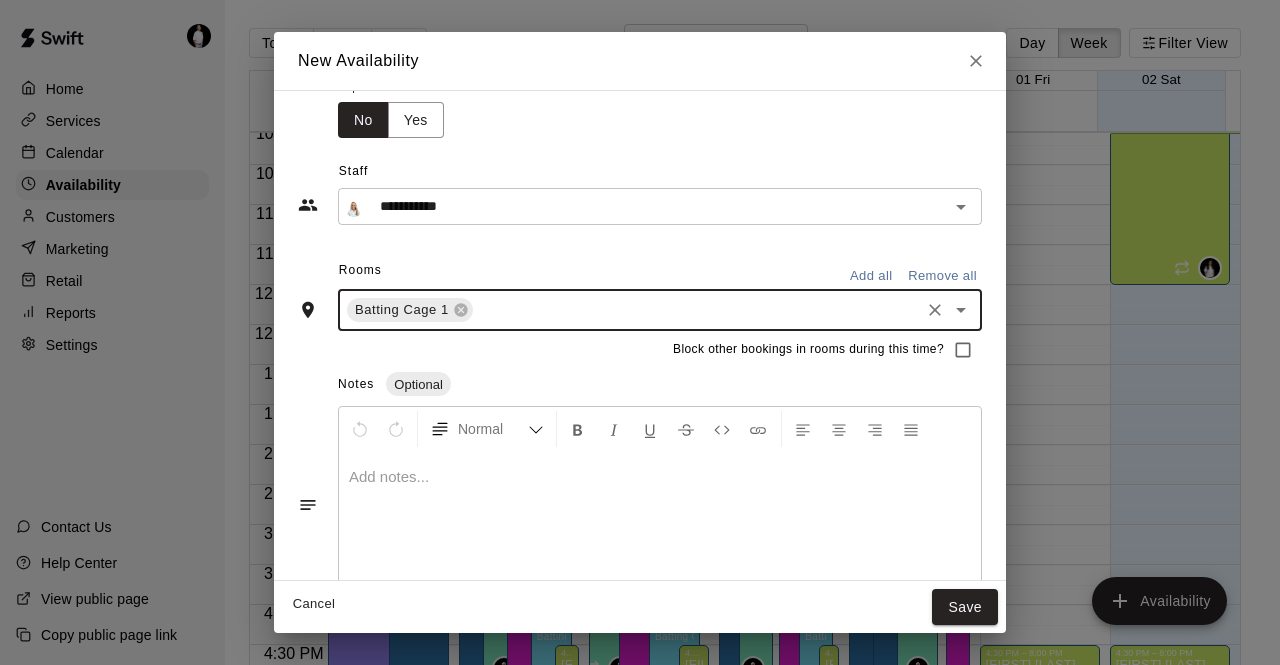 click 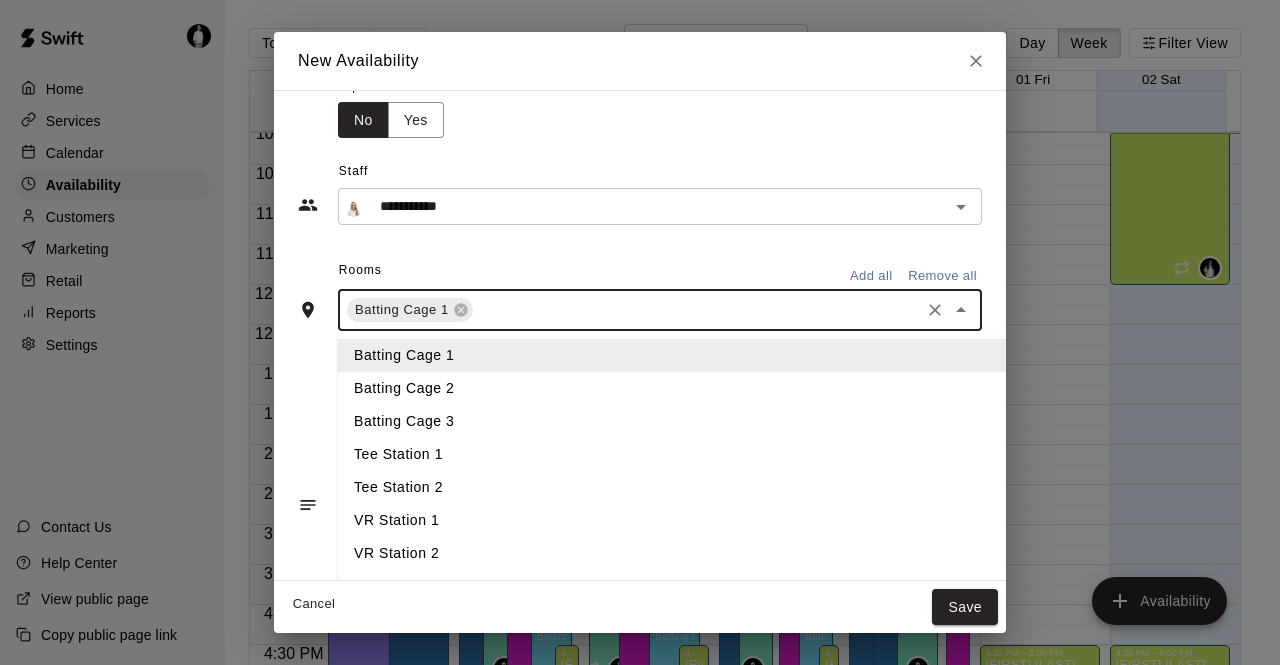 click on "Batting Cage 2" at bounding box center [705, 388] 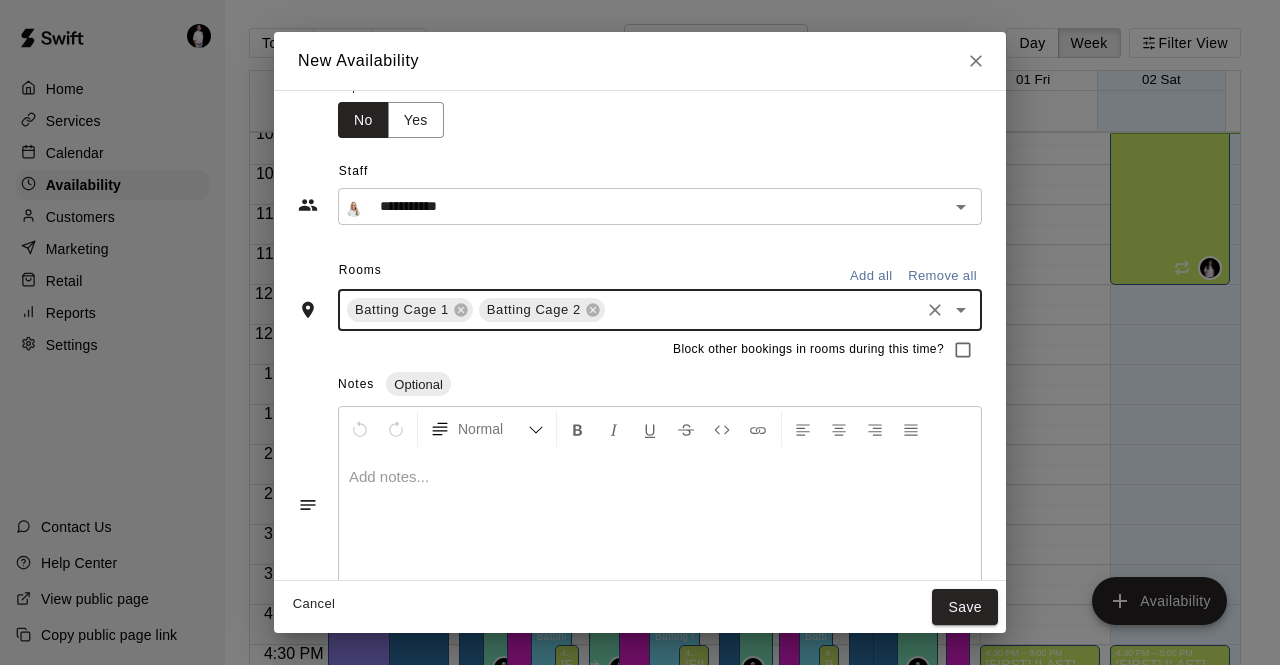 click 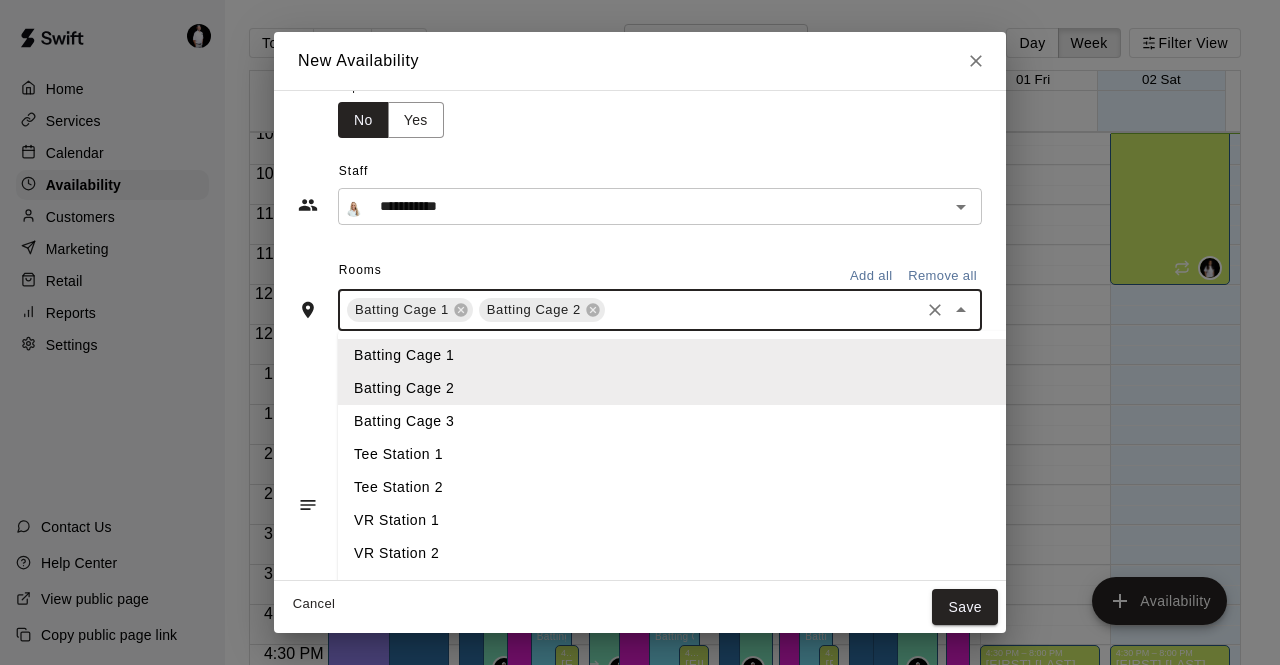 click on "Batting Cage 3" at bounding box center [705, 421] 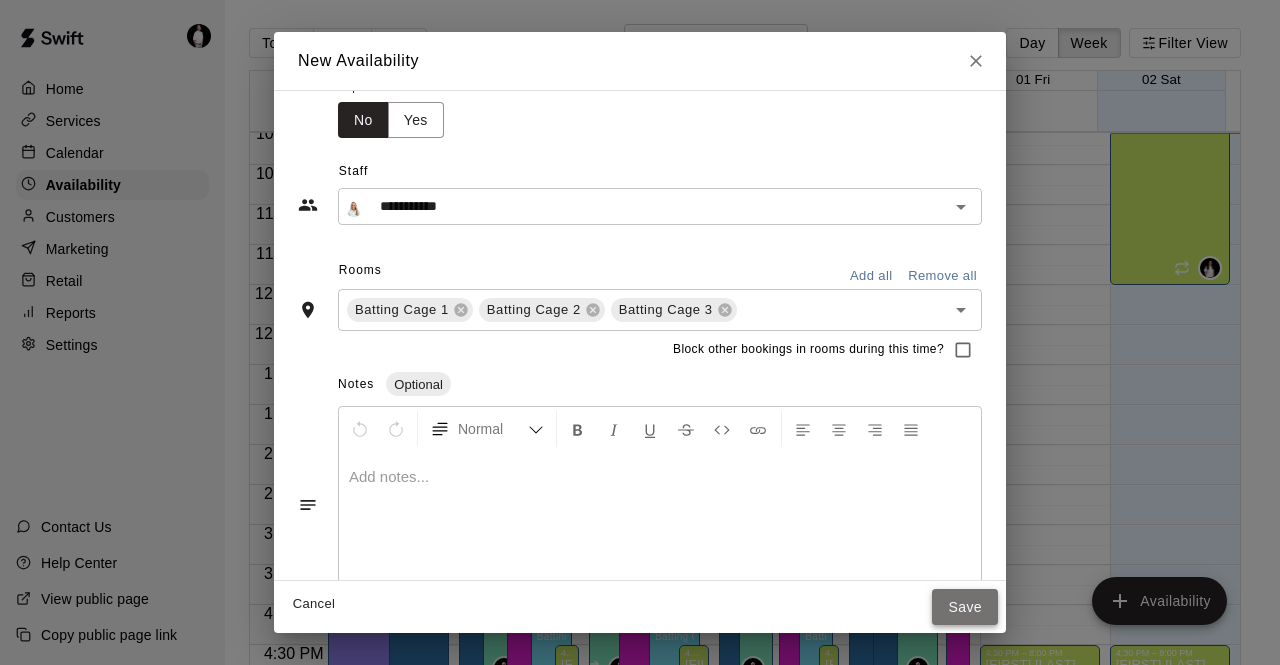 click on "Save" at bounding box center (965, 607) 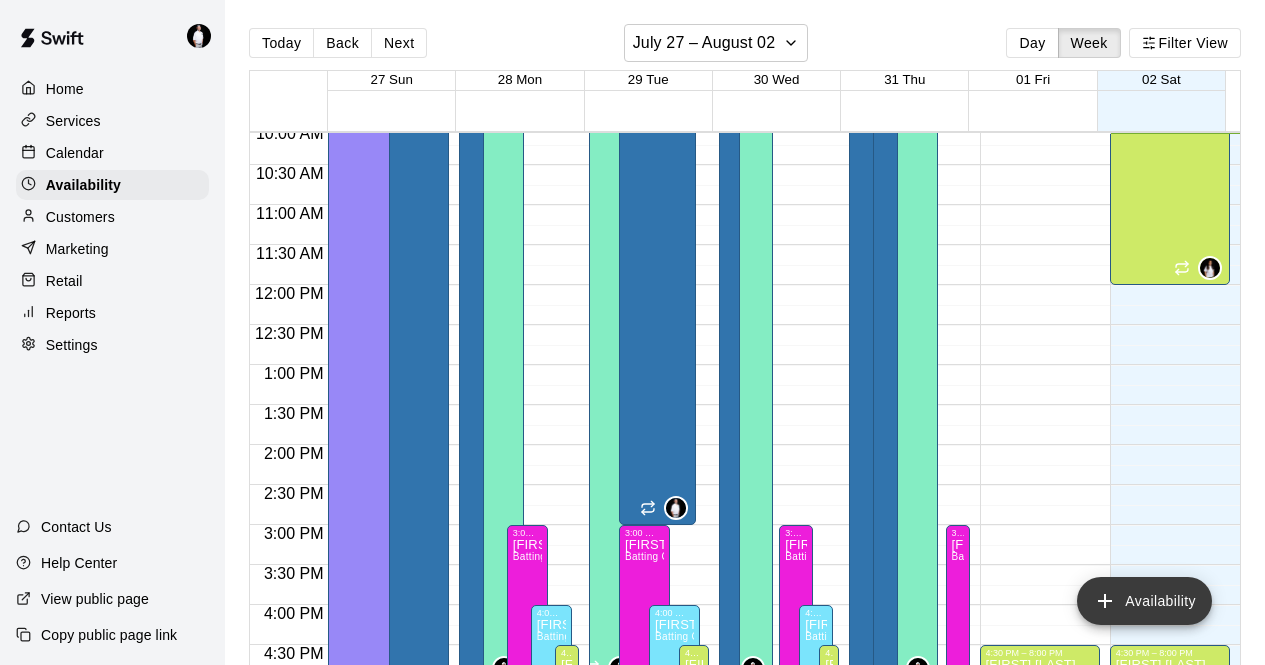 click on "Availability" at bounding box center (1144, 601) 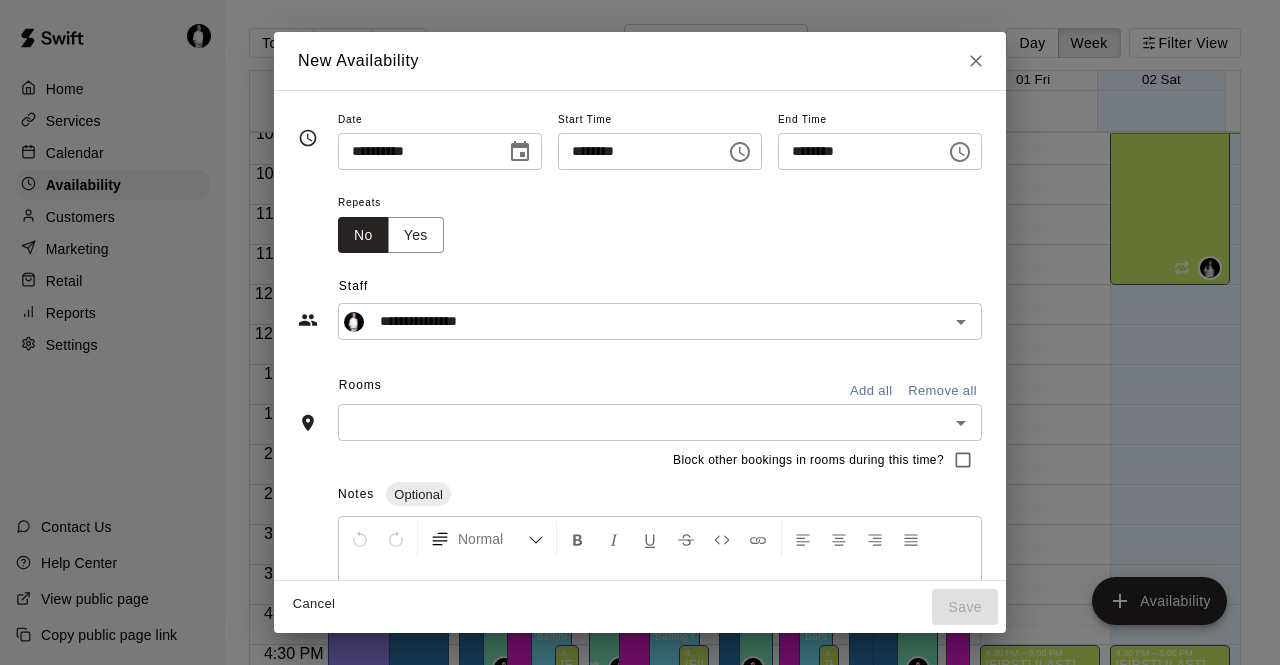 click 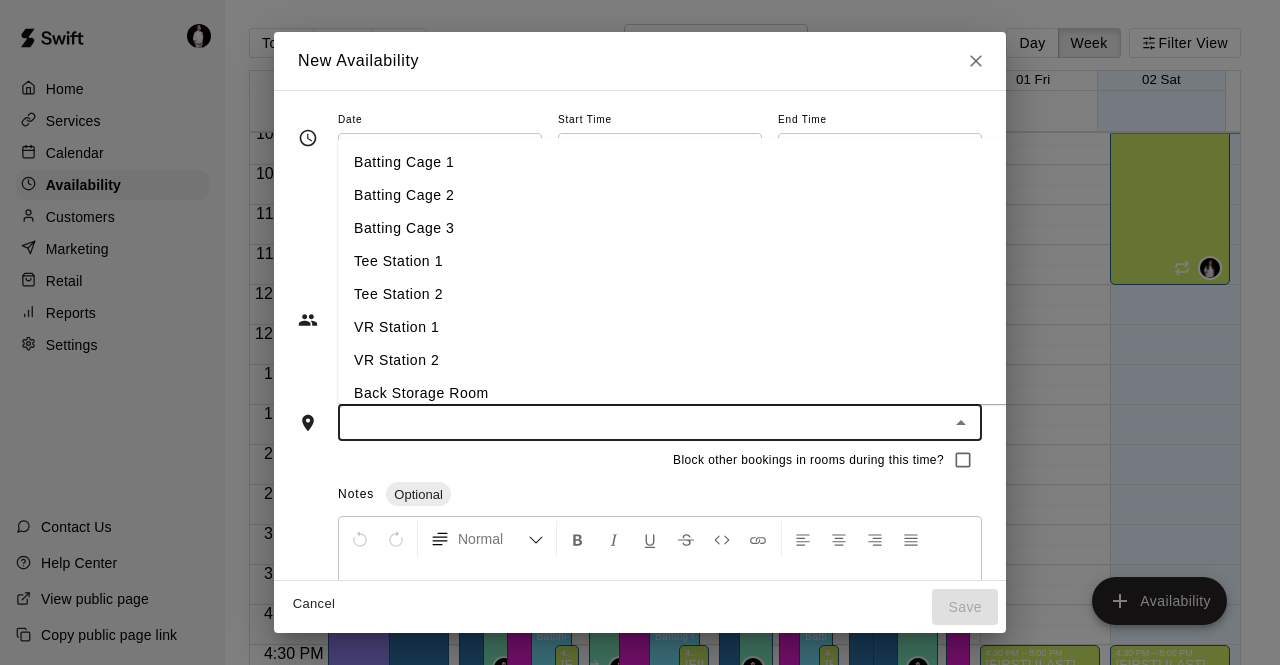 click on "Batting Cage 1" at bounding box center (705, 162) 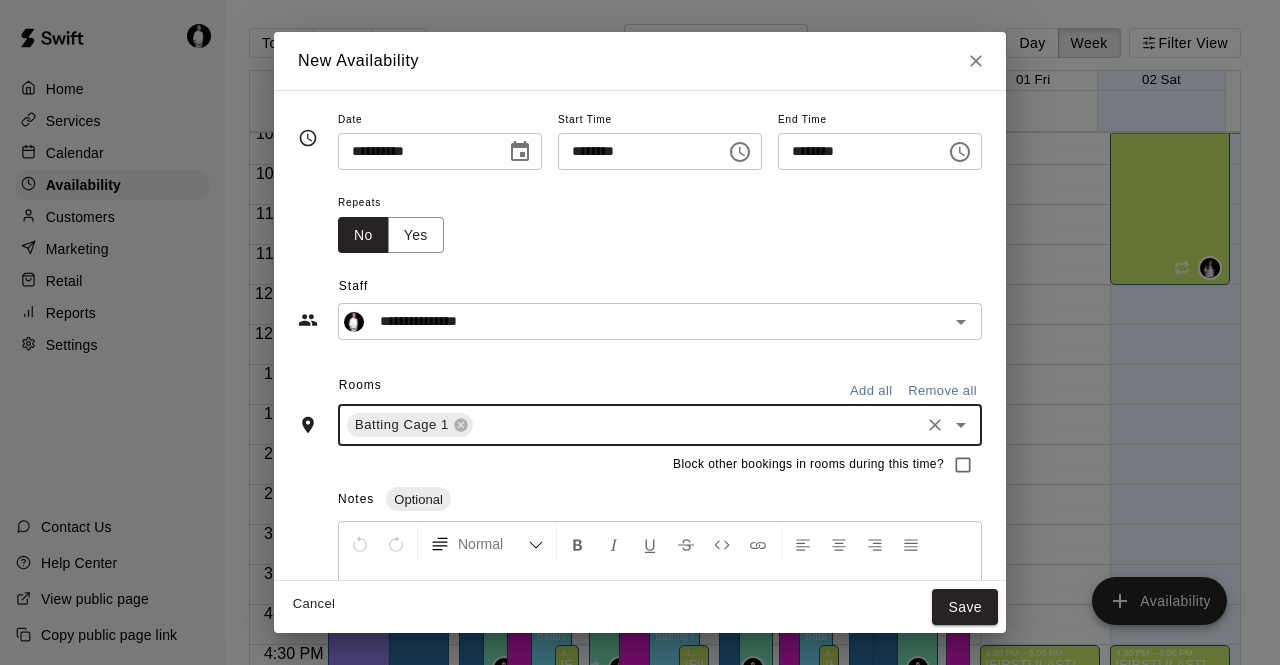 click 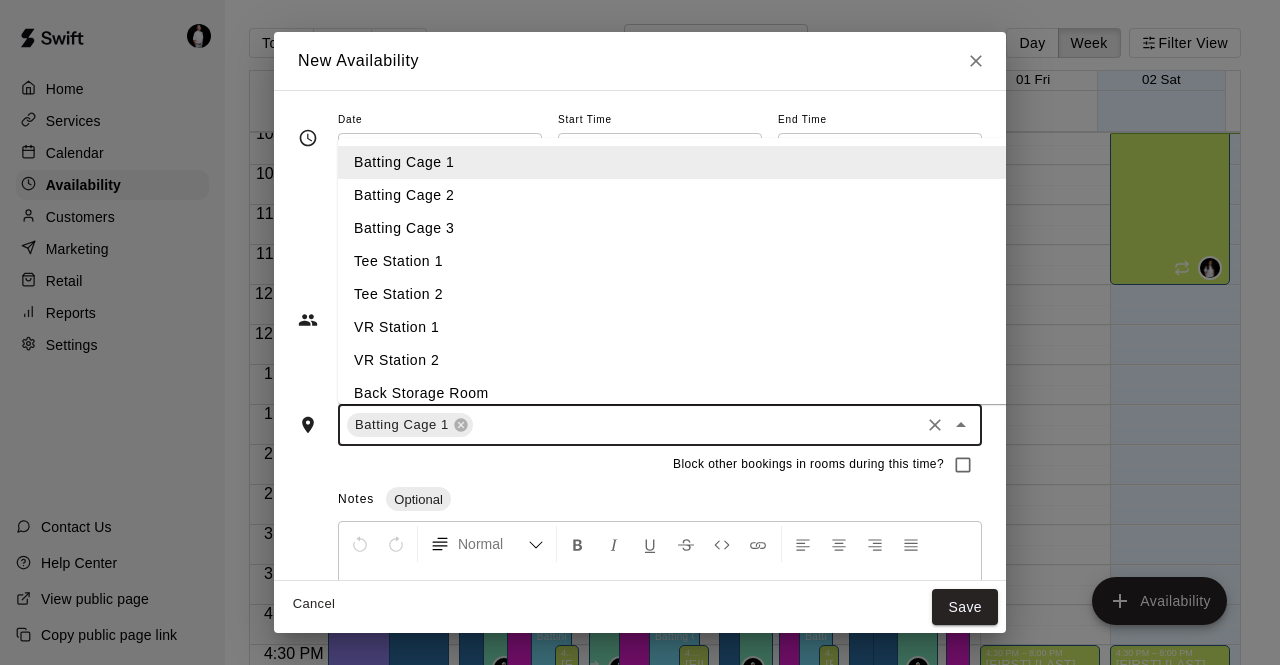 click on "Batting Cage 2" at bounding box center [705, 195] 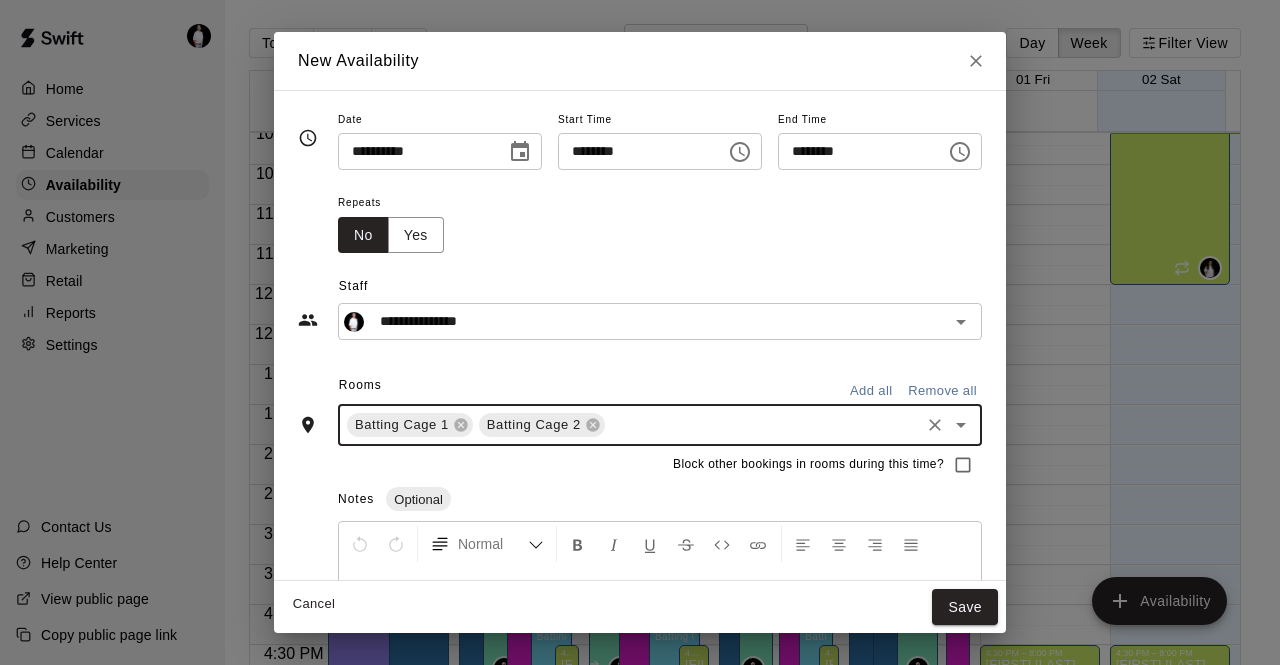 click 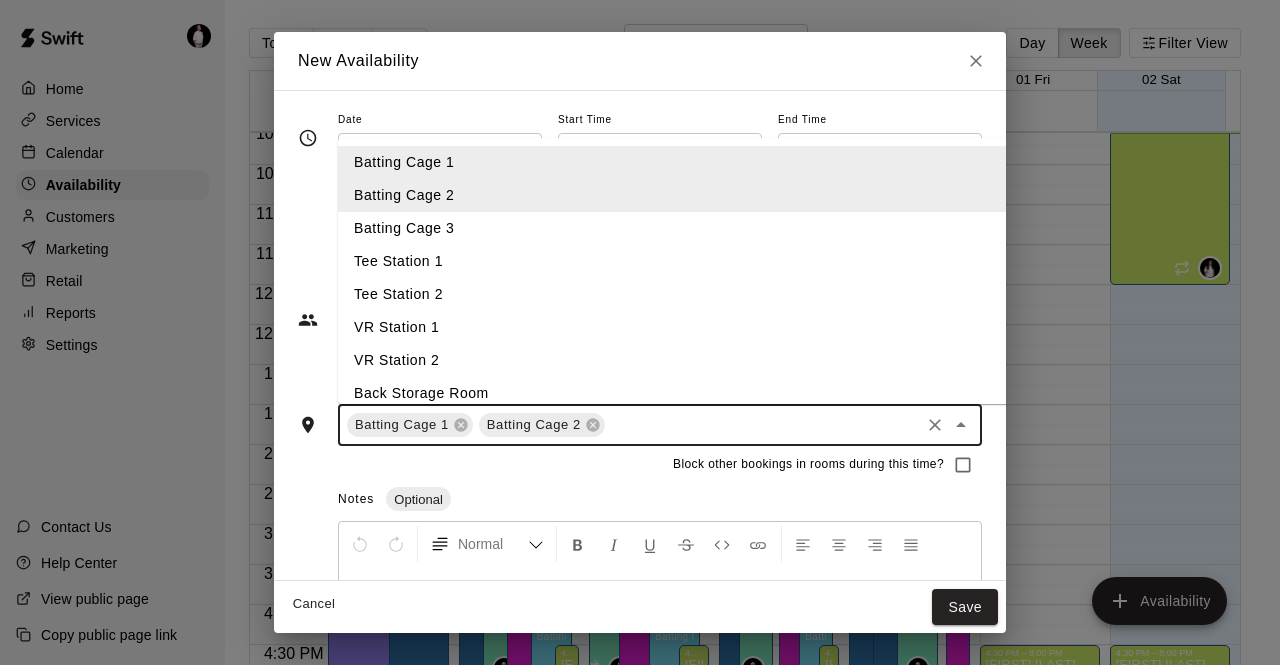 click on "Batting Cage 3" at bounding box center (705, 228) 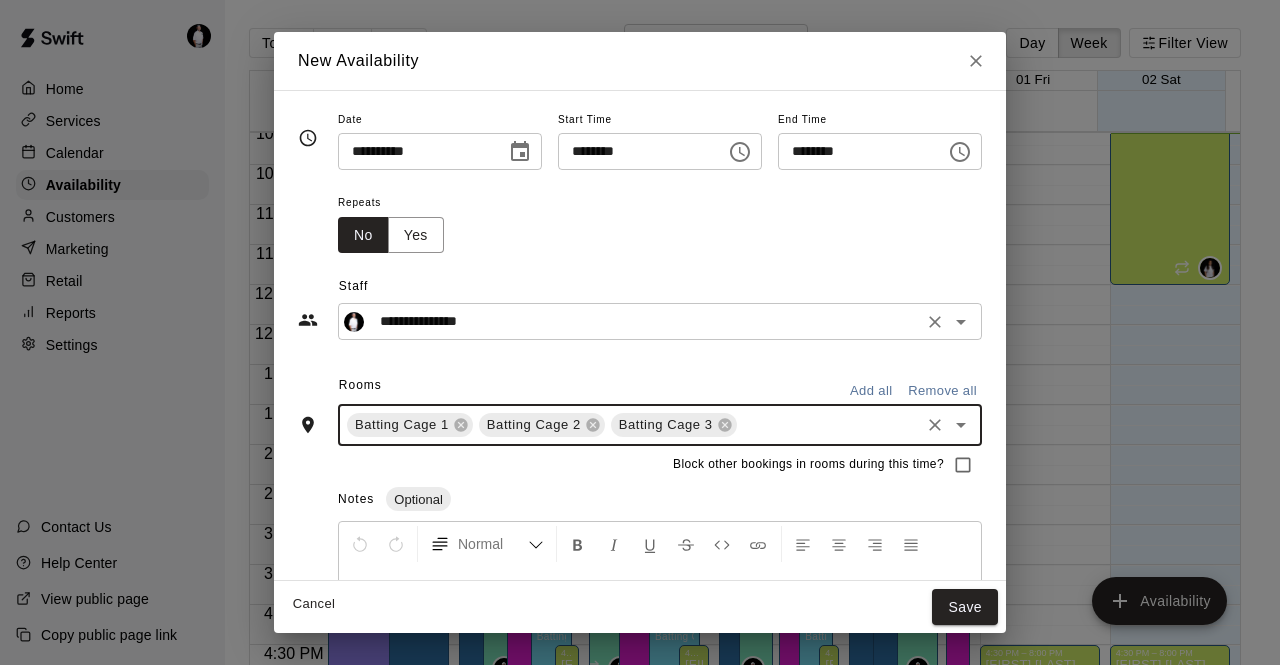click 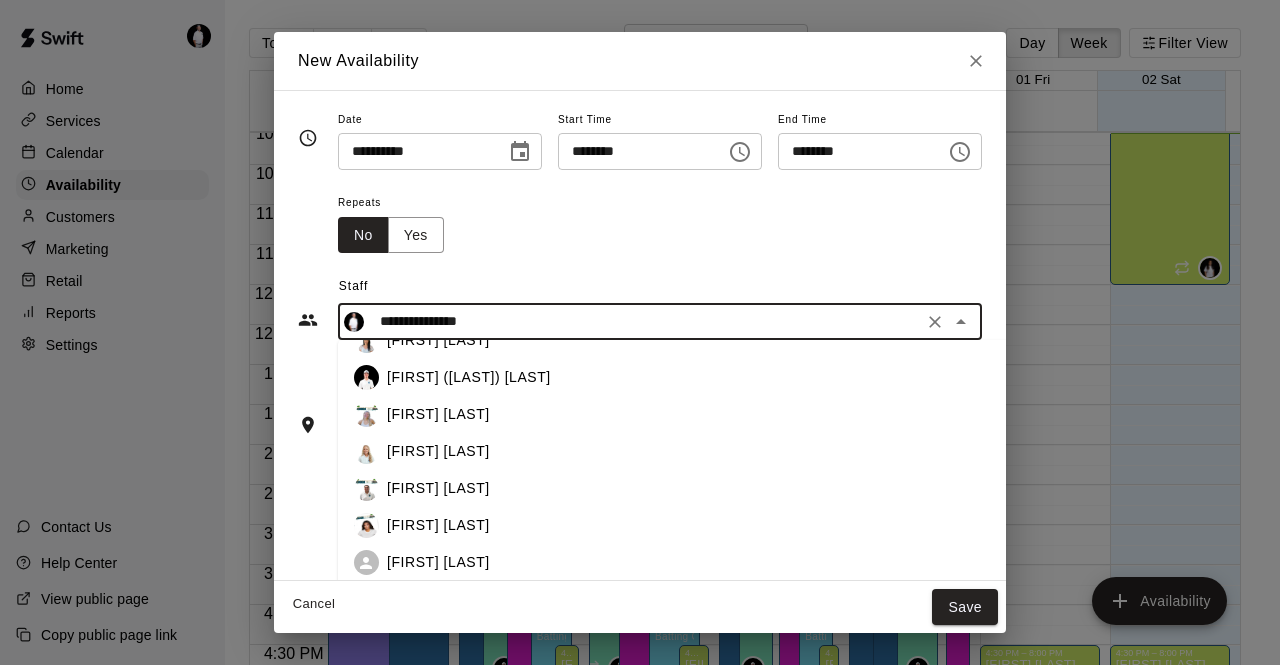 scroll, scrollTop: 0, scrollLeft: 0, axis: both 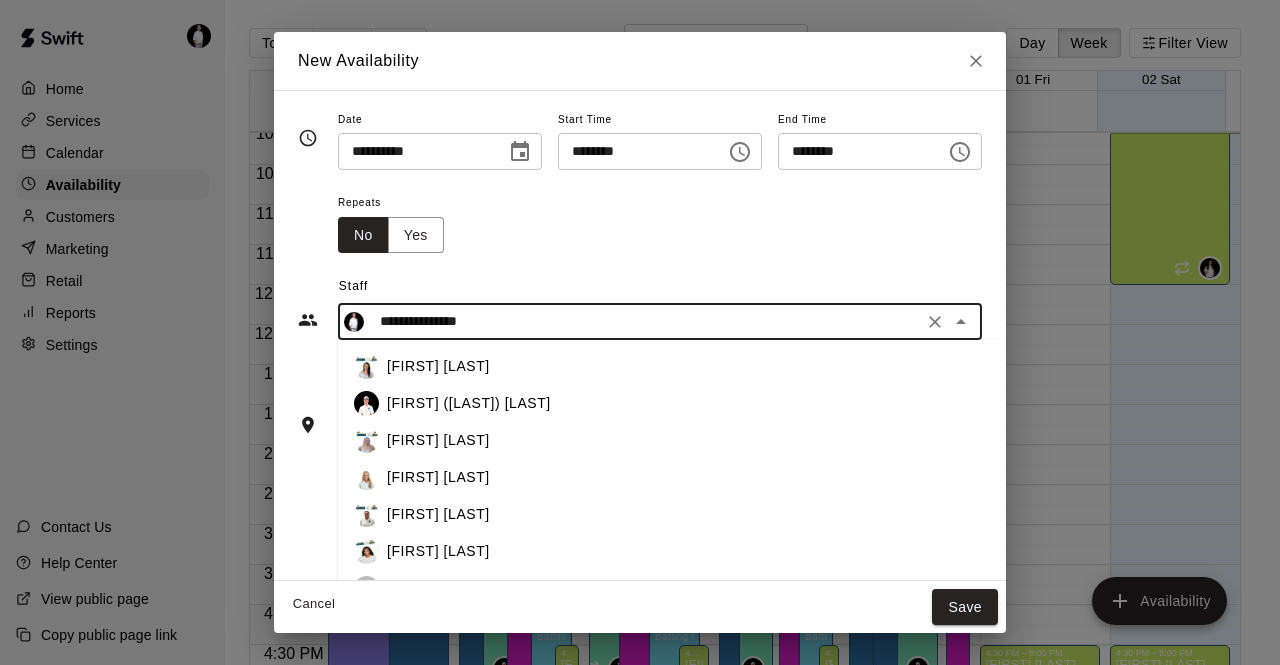 click on "[FIRST] [LAST]" at bounding box center (722, 477) 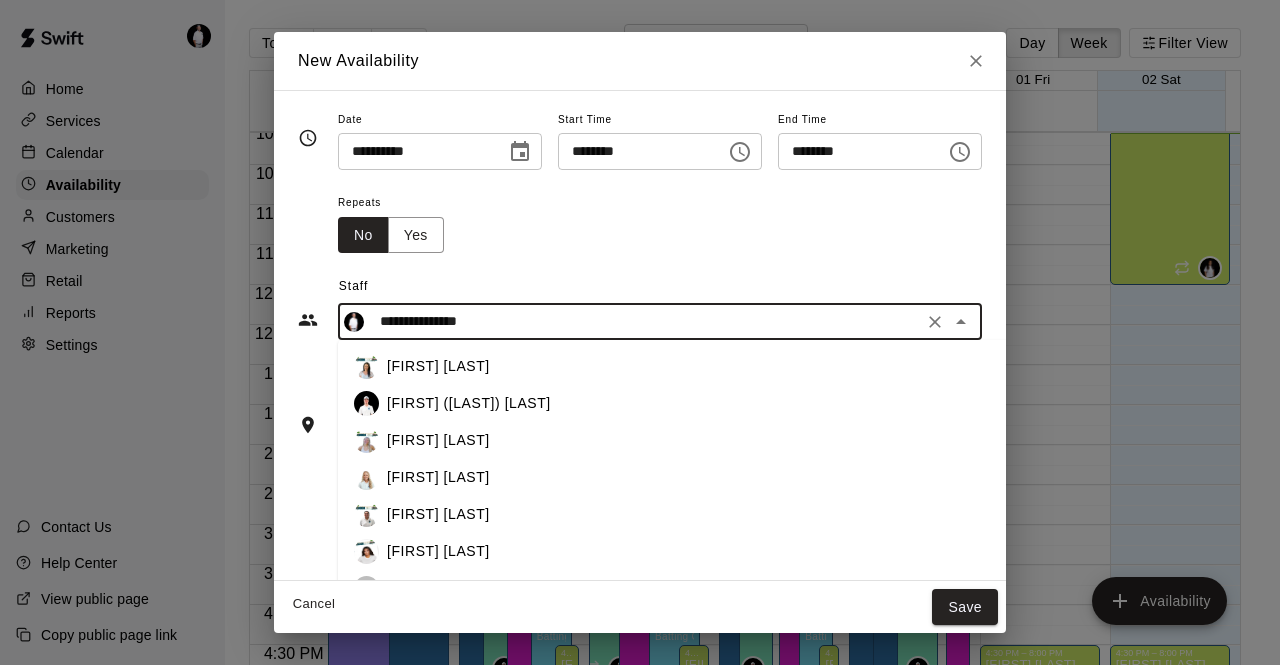type on "**********" 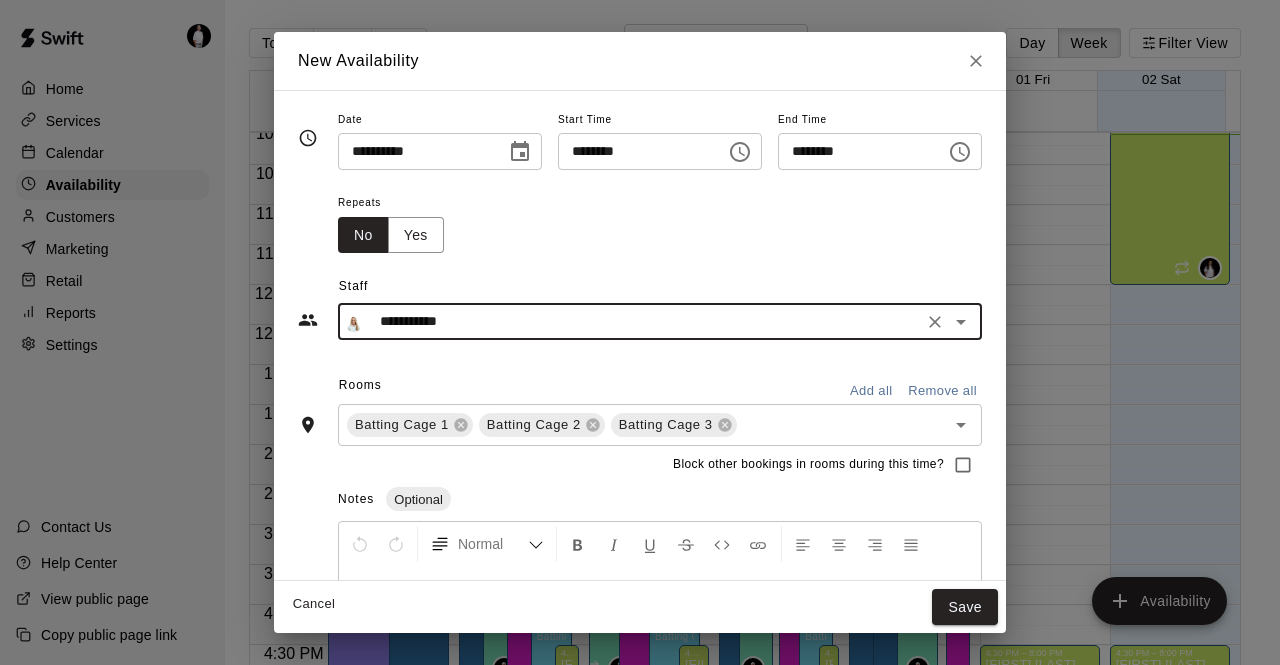 click on "********" at bounding box center [635, 151] 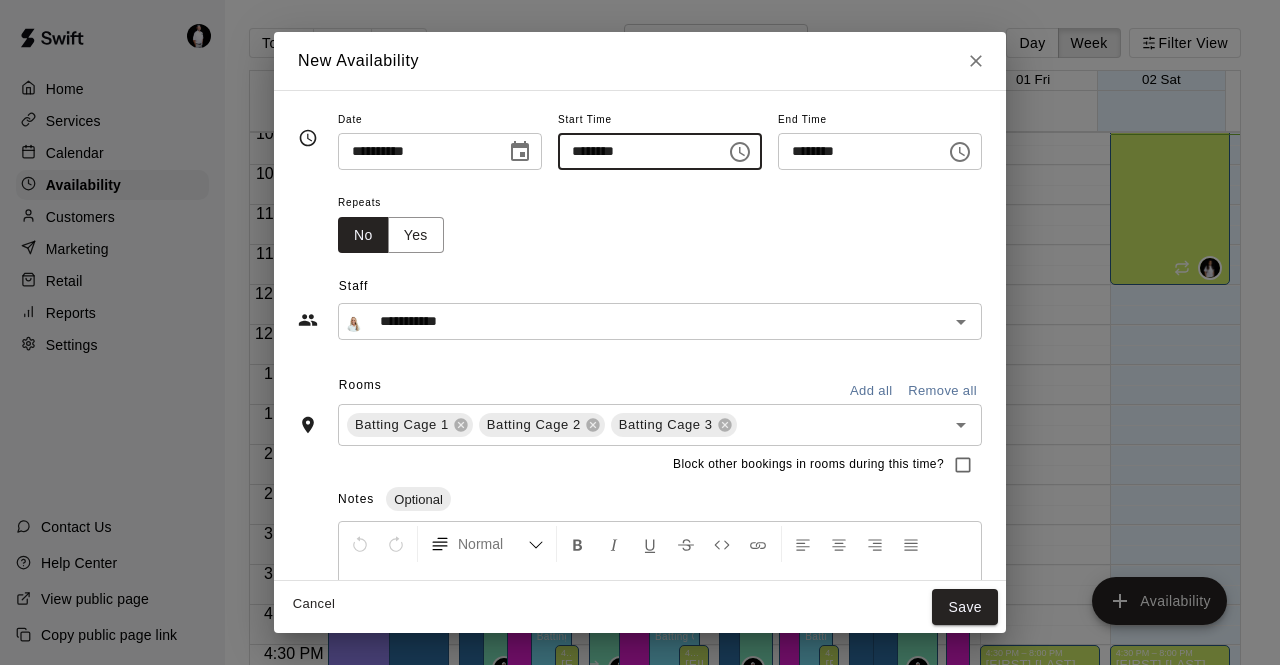 click on "********" at bounding box center [635, 151] 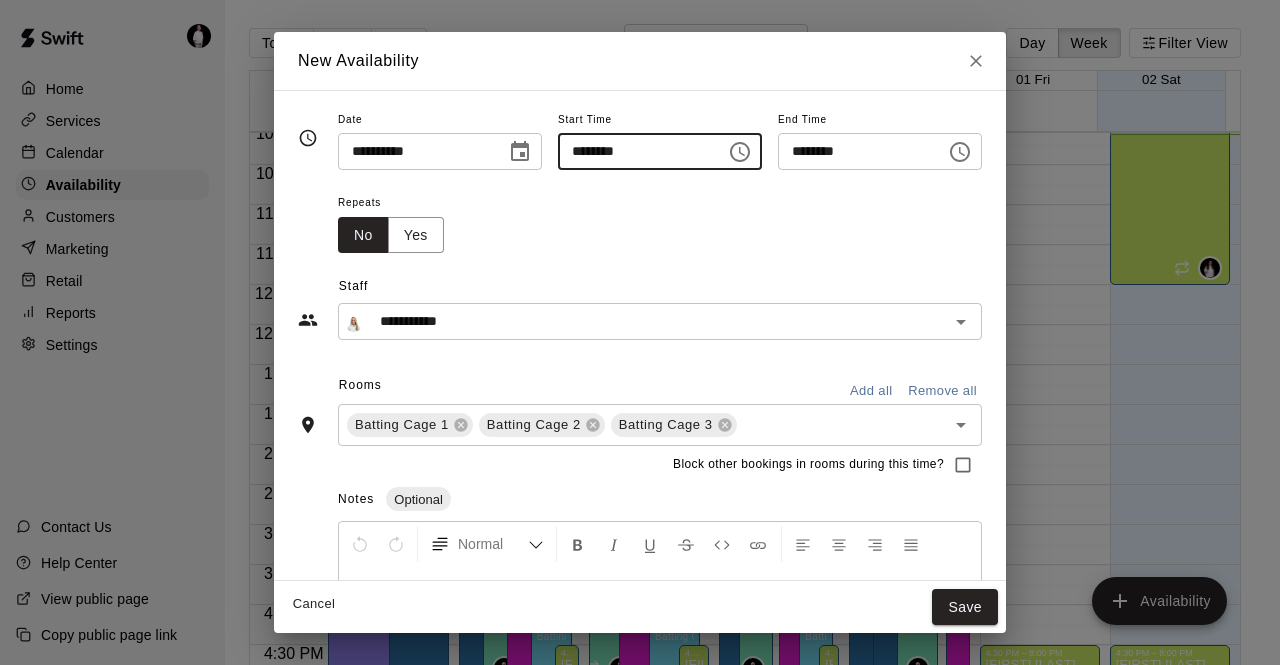 type on "********" 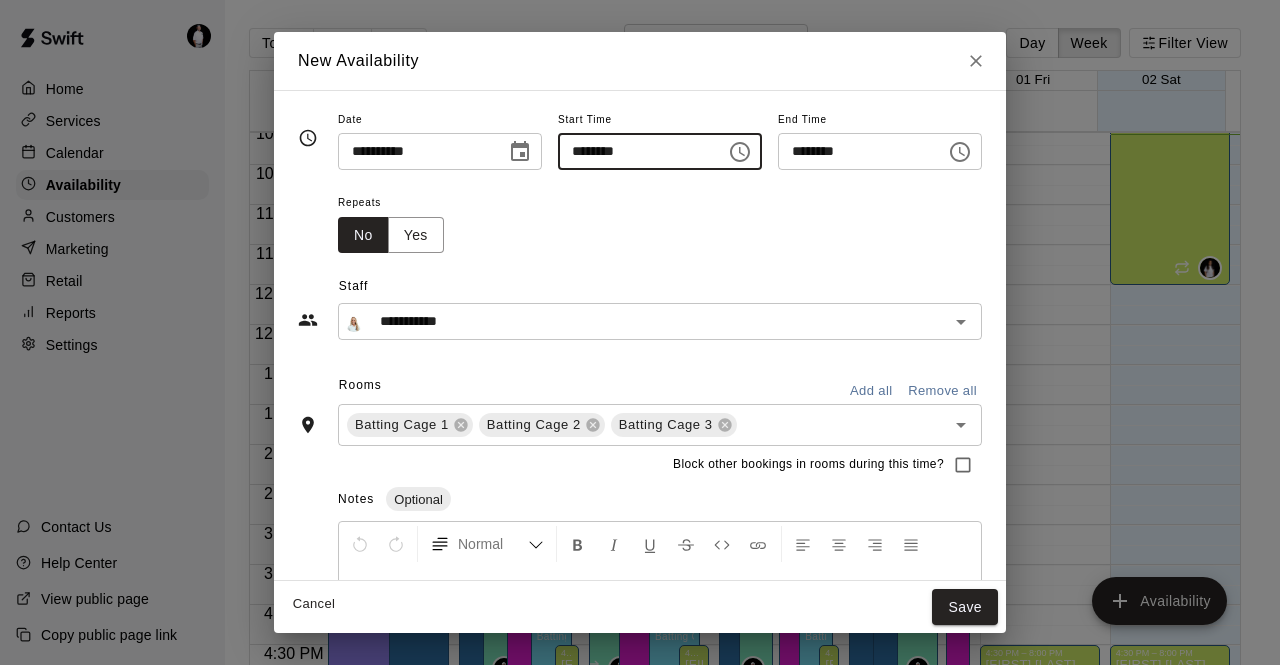 type on "********" 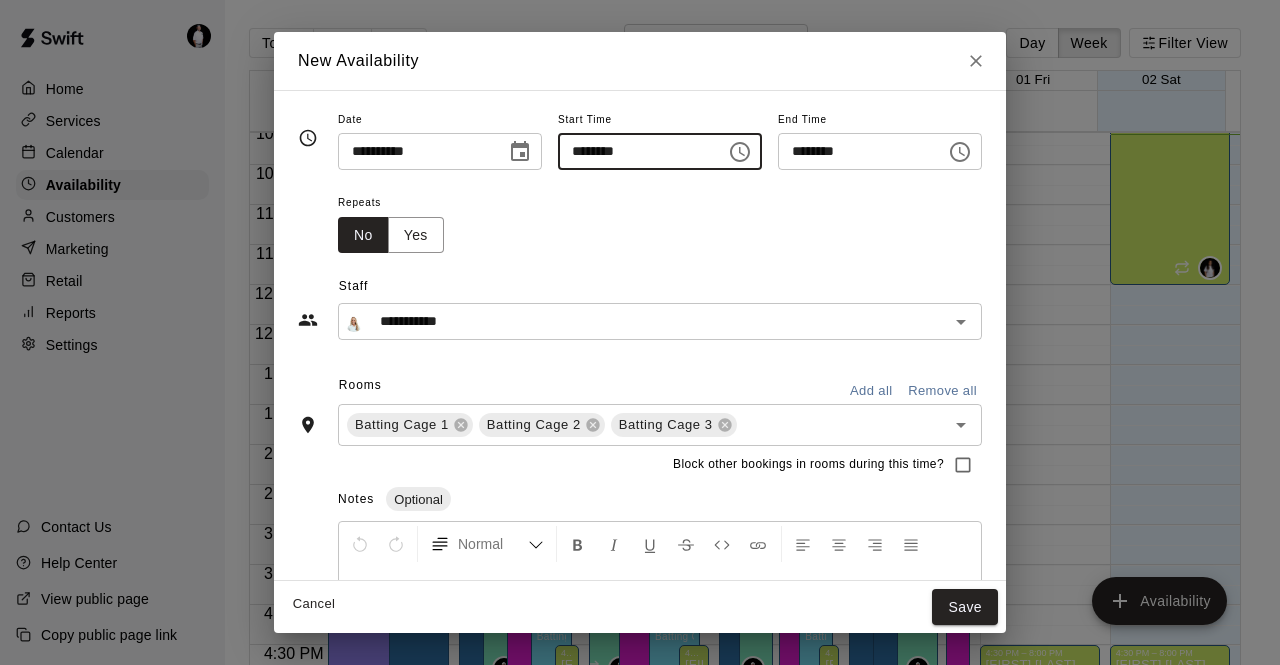 click on "********" at bounding box center [855, 151] 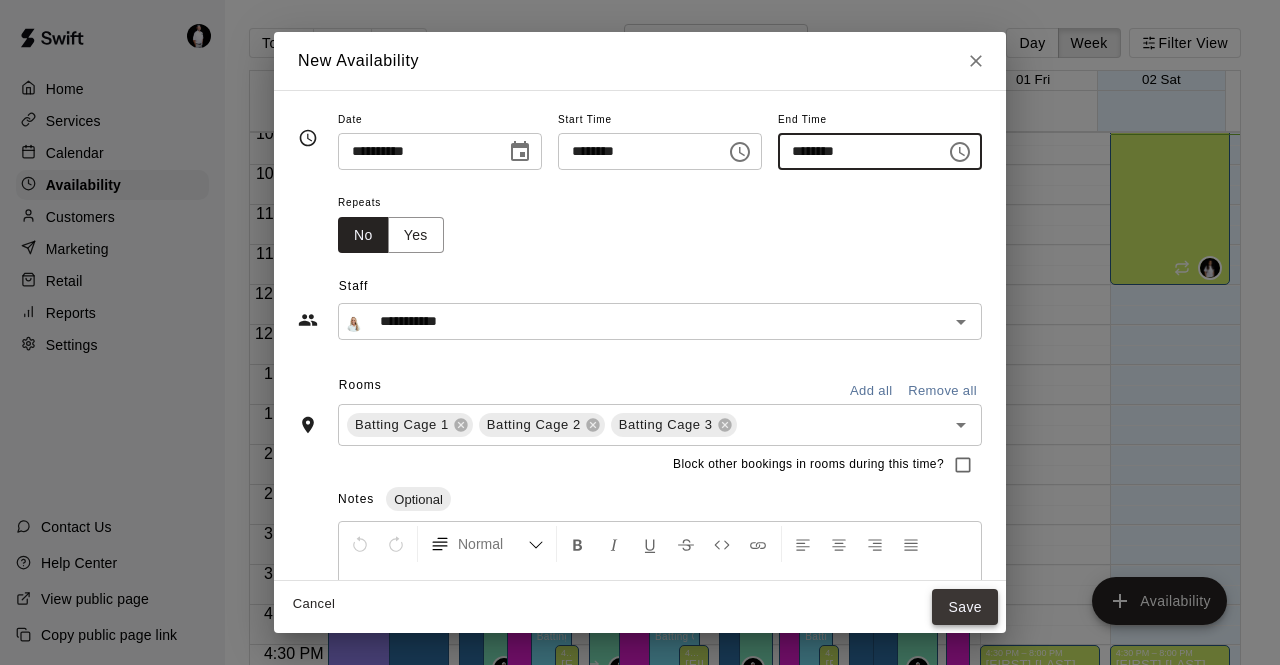 type on "********" 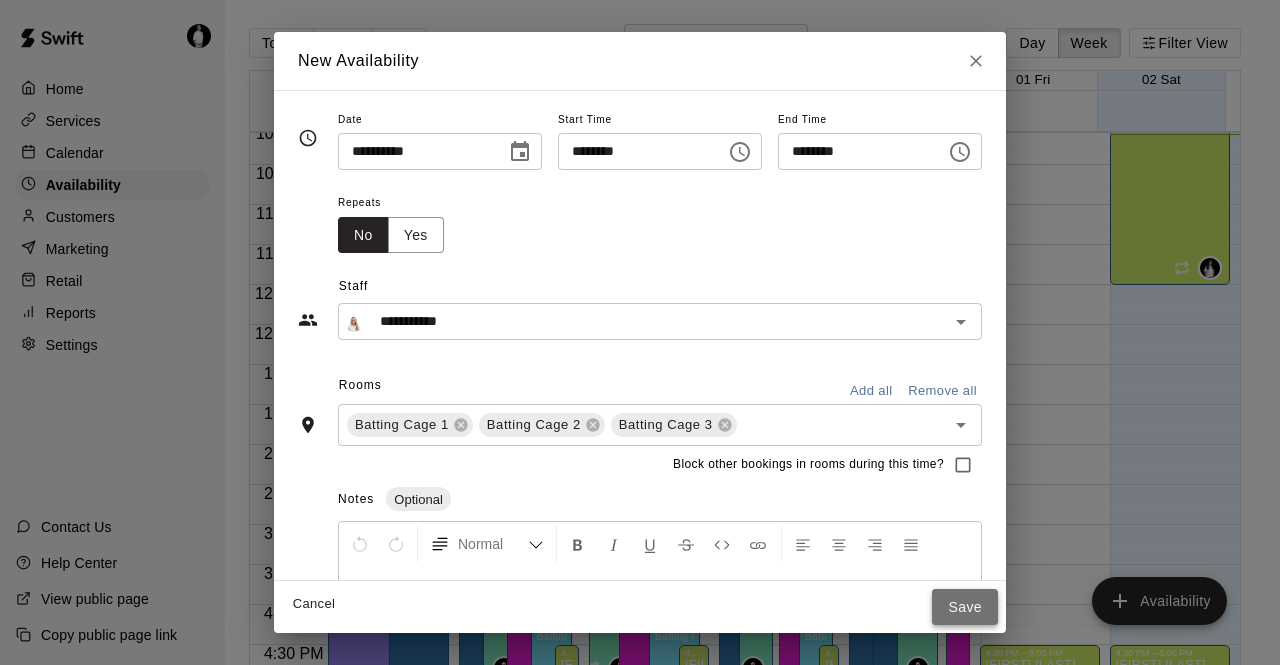 click on "Save" at bounding box center (965, 607) 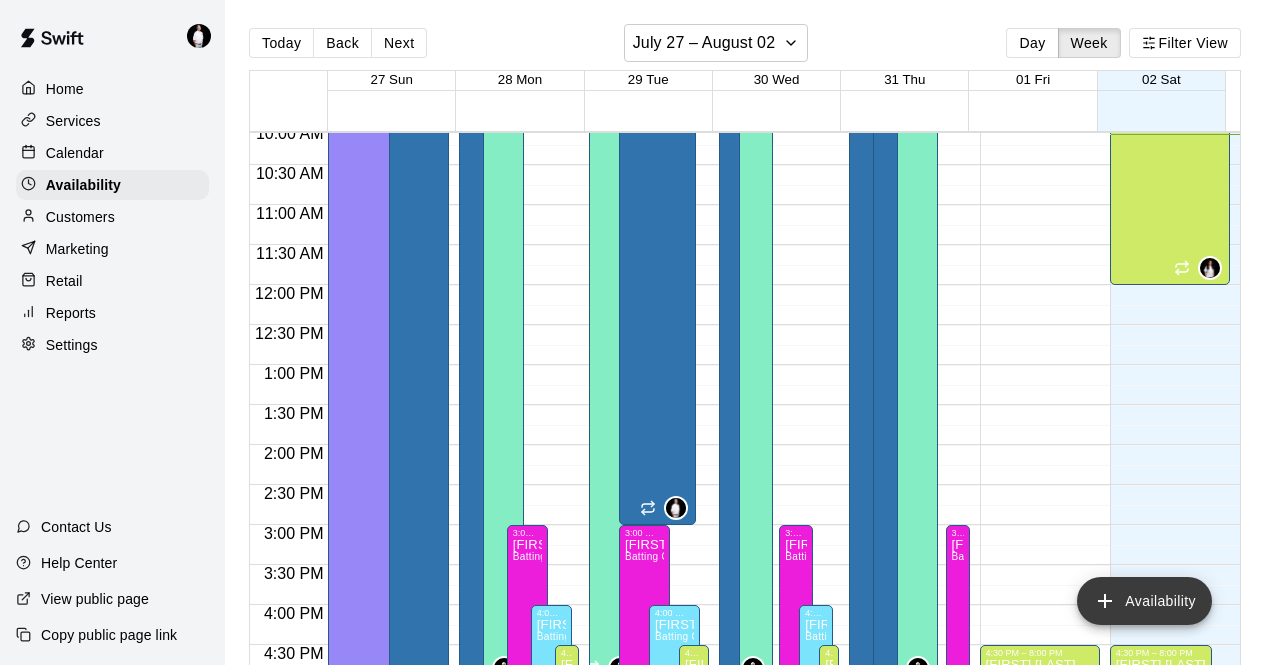 click on "Availability" at bounding box center (1144, 601) 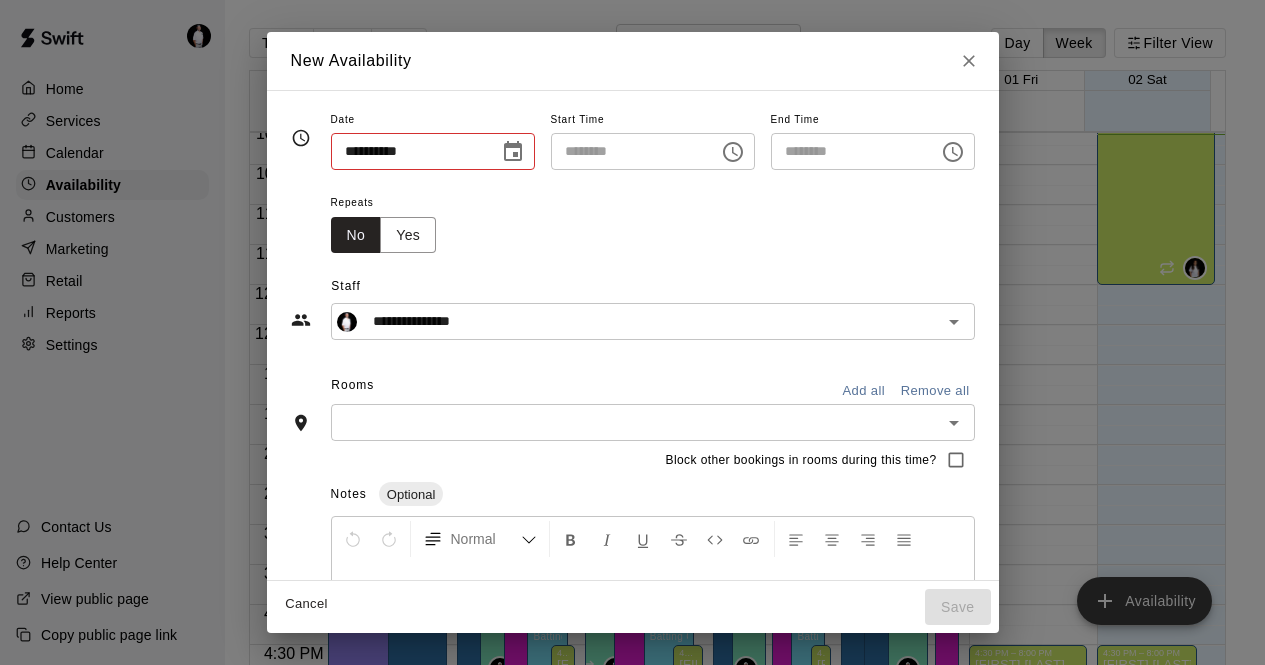 type on "**********" 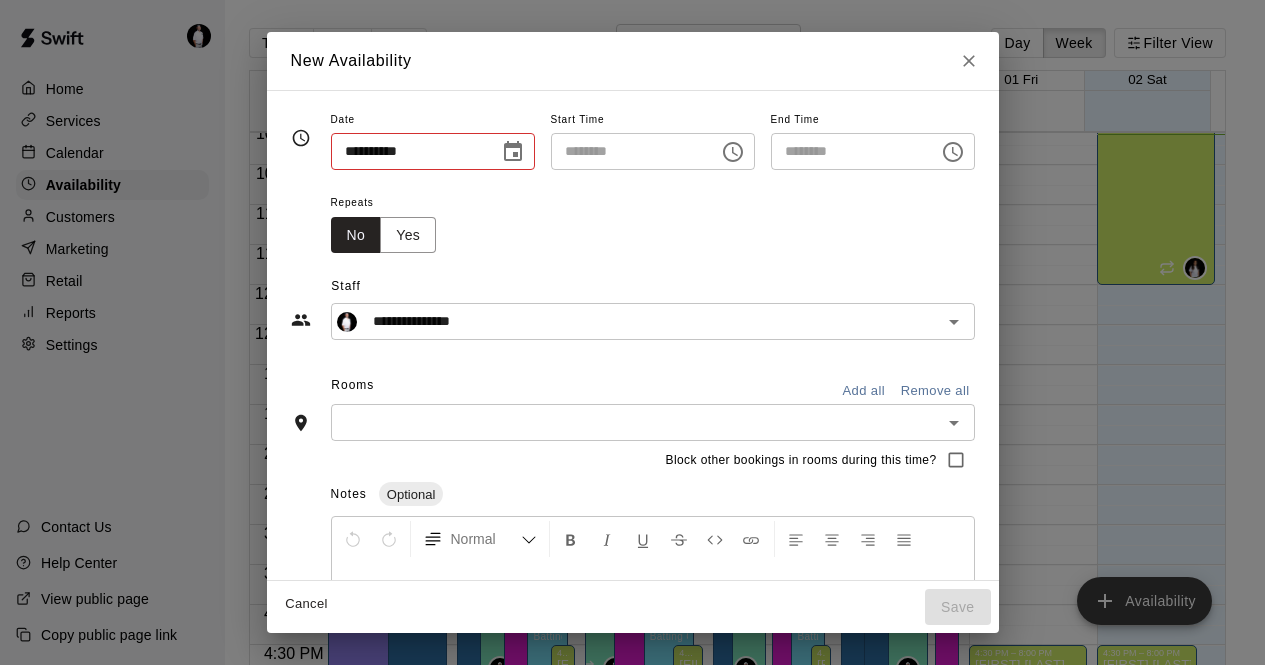 type on "********" 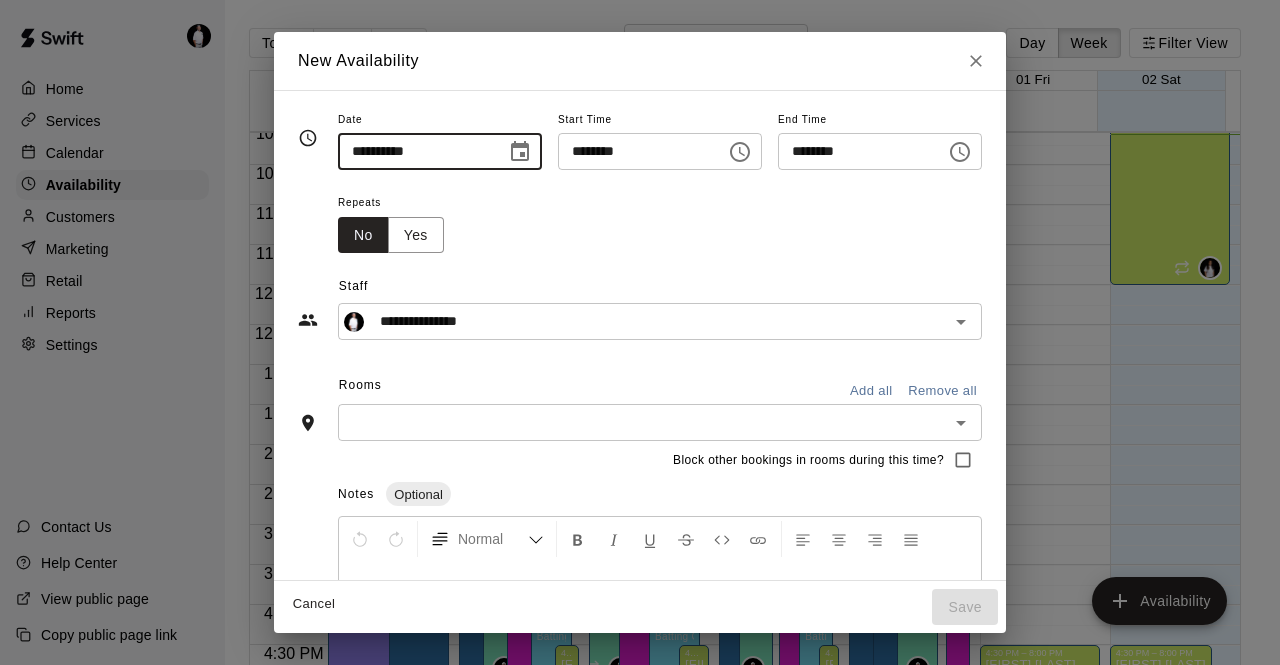 click on "**********" at bounding box center [415, 151] 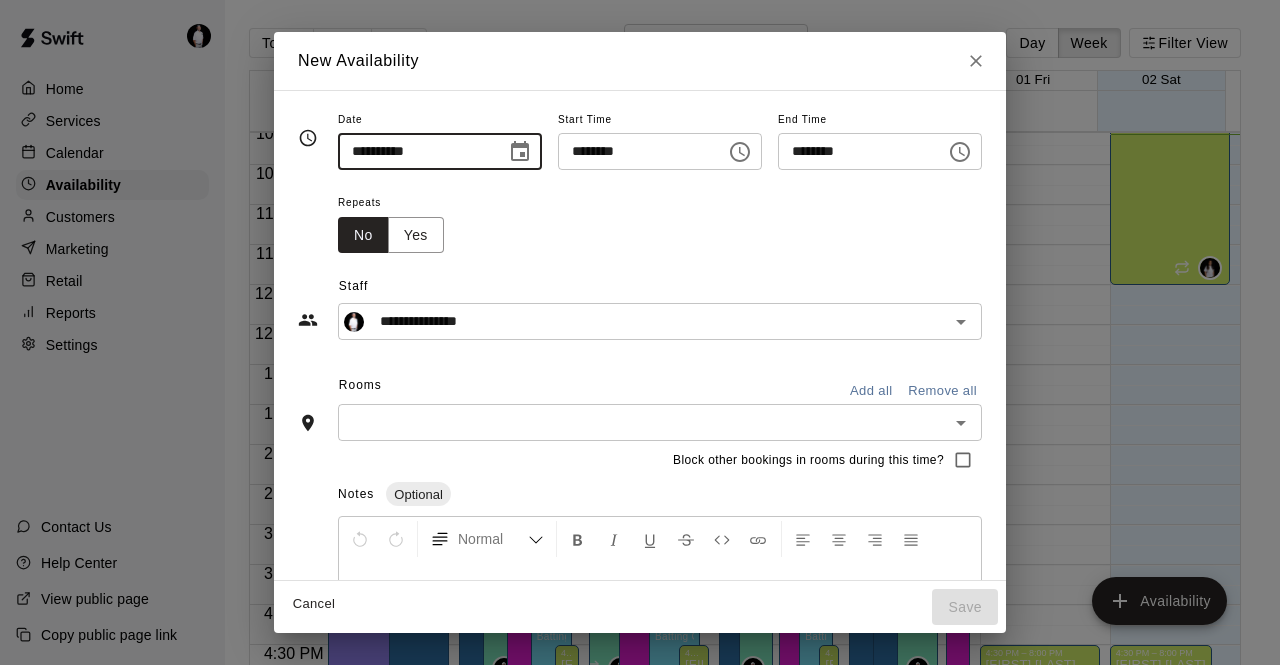 click 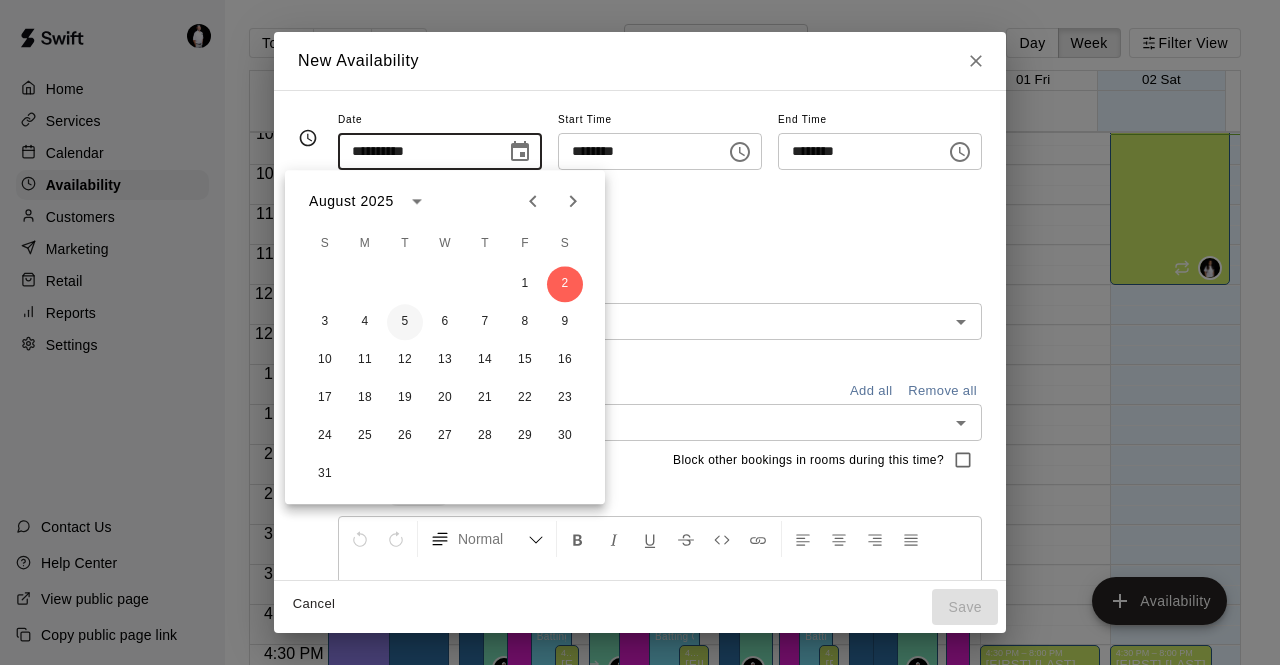 click on "5" at bounding box center (405, 322) 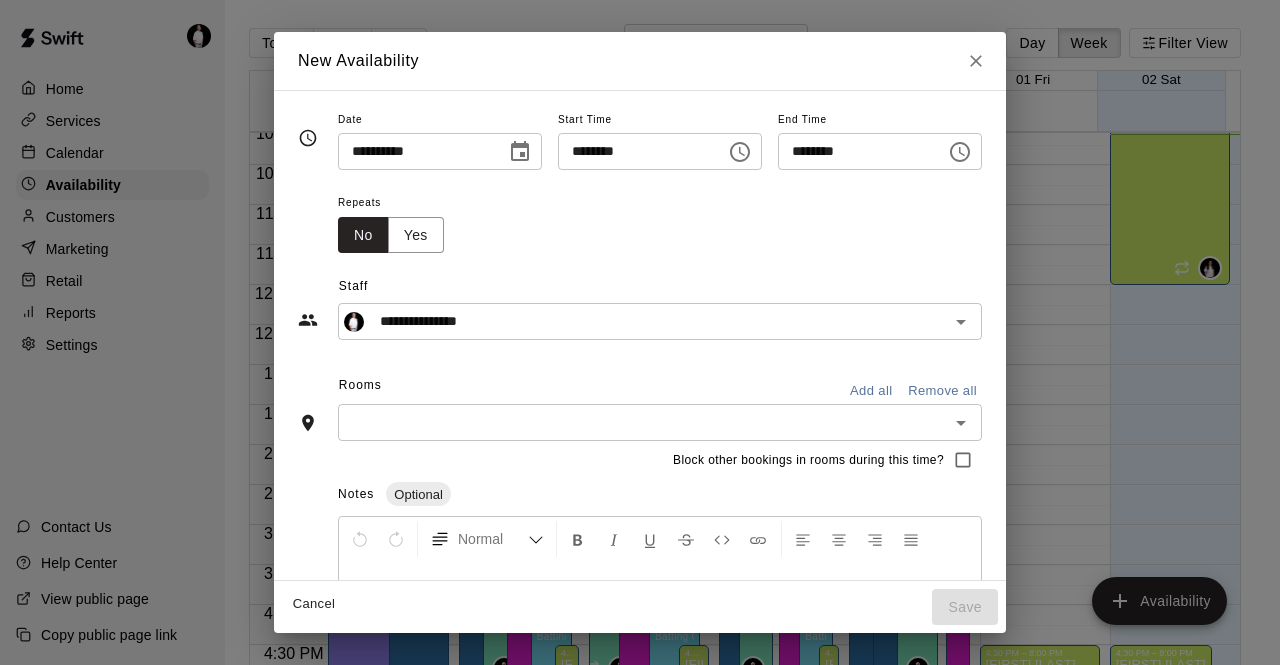 click on "********" at bounding box center [635, 151] 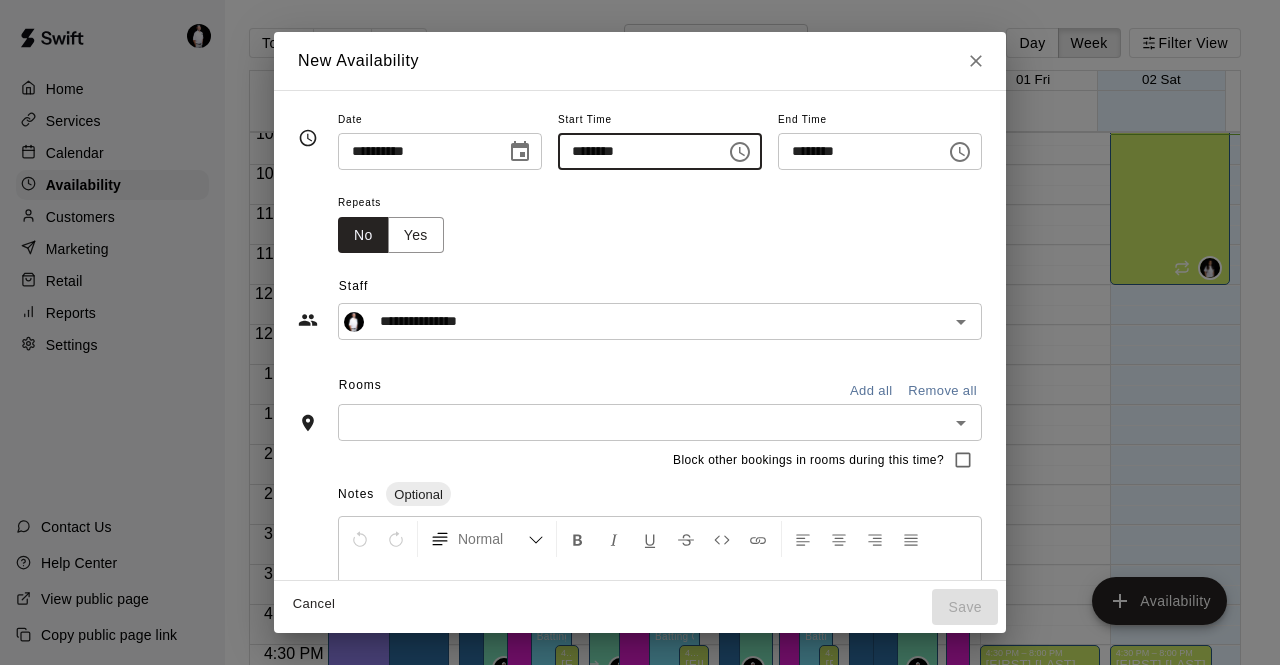 type on "********" 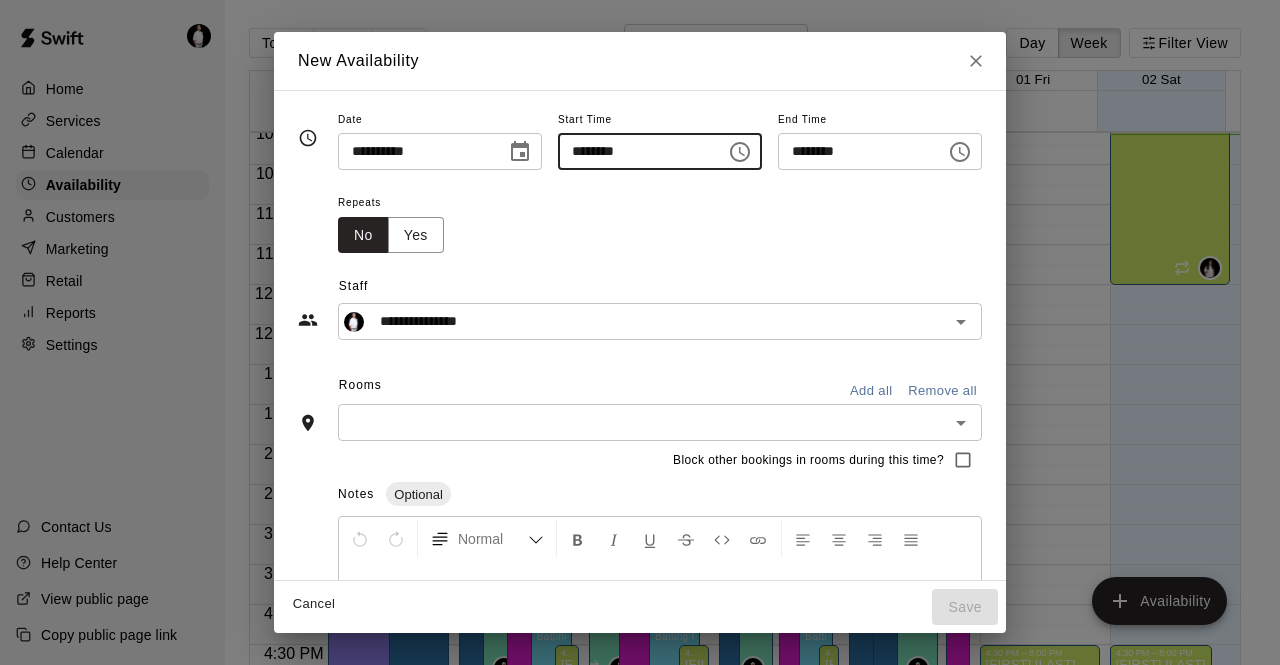 click on "********" at bounding box center [855, 151] 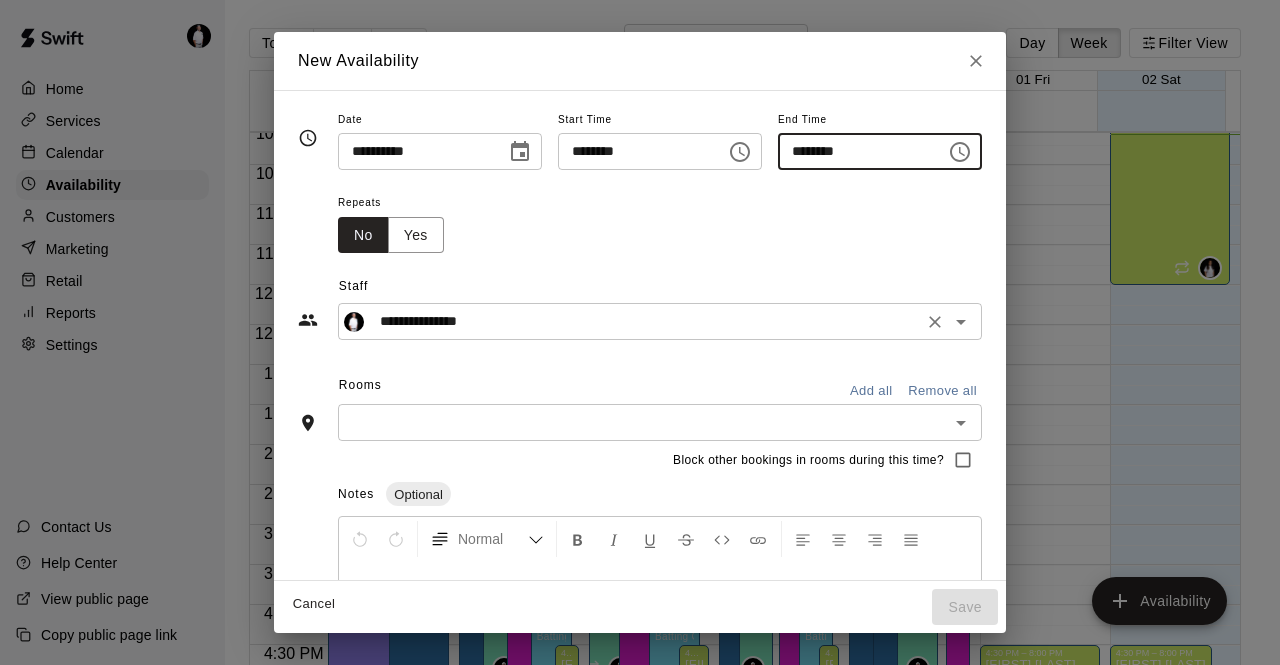 click 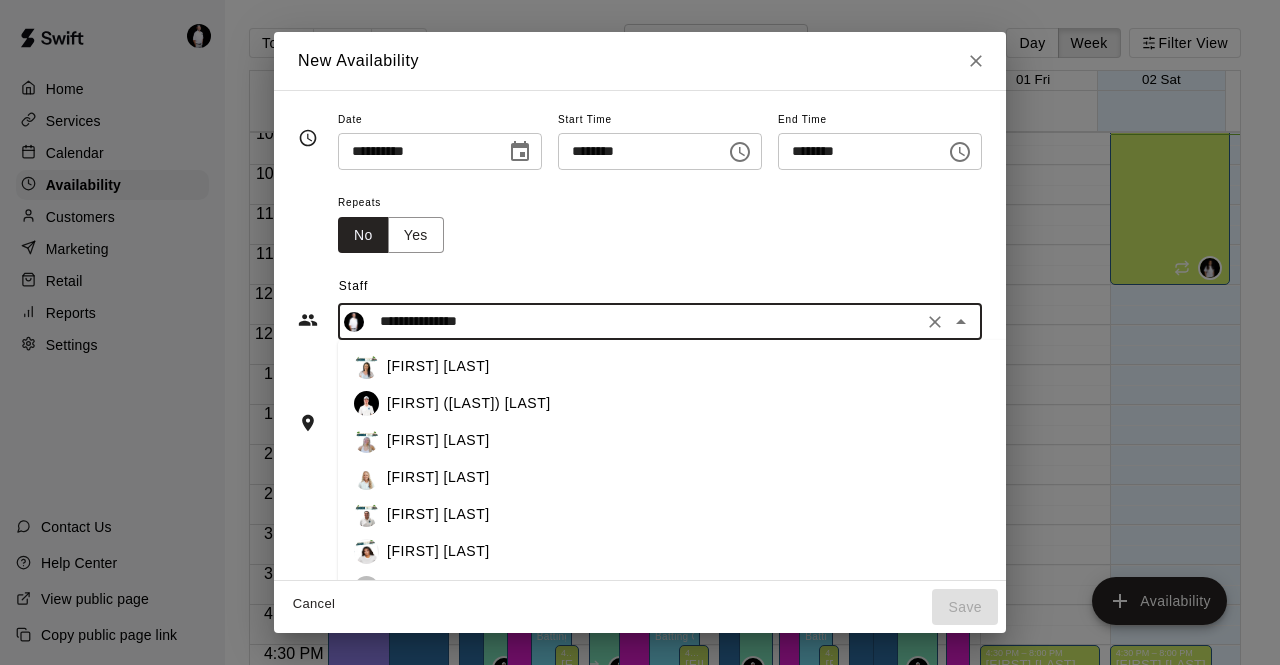 scroll, scrollTop: 371, scrollLeft: 0, axis: vertical 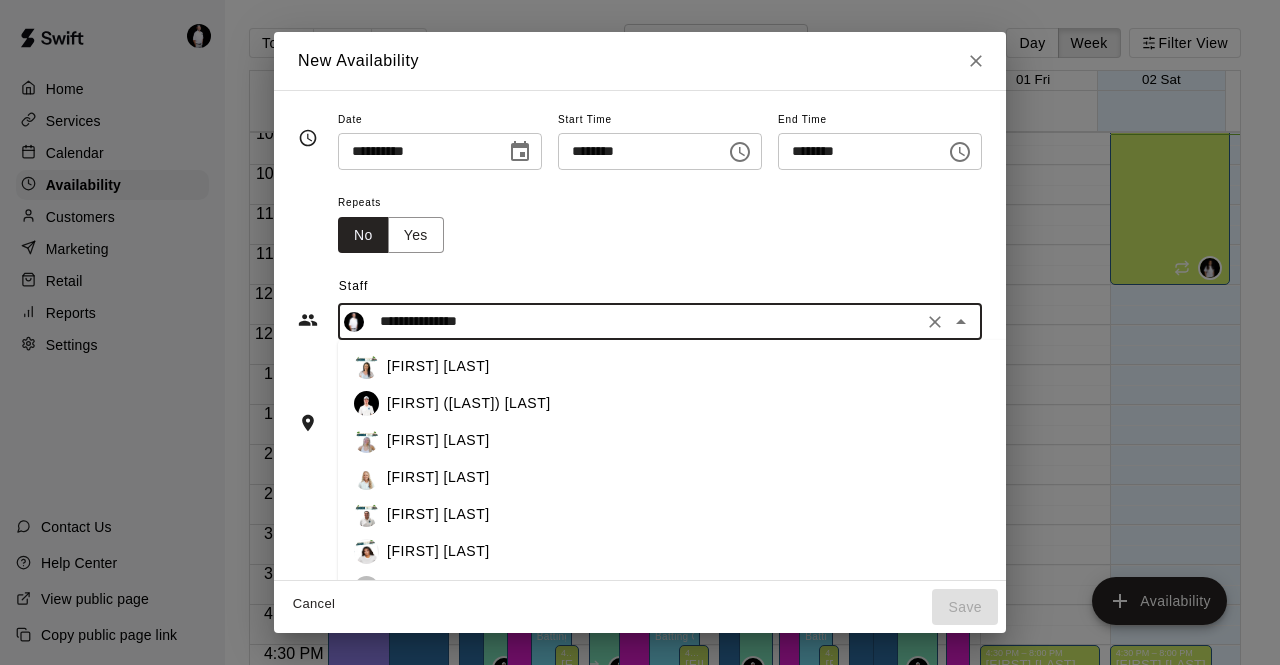 click on "[FIRST] [LAST]" at bounding box center [722, 477] 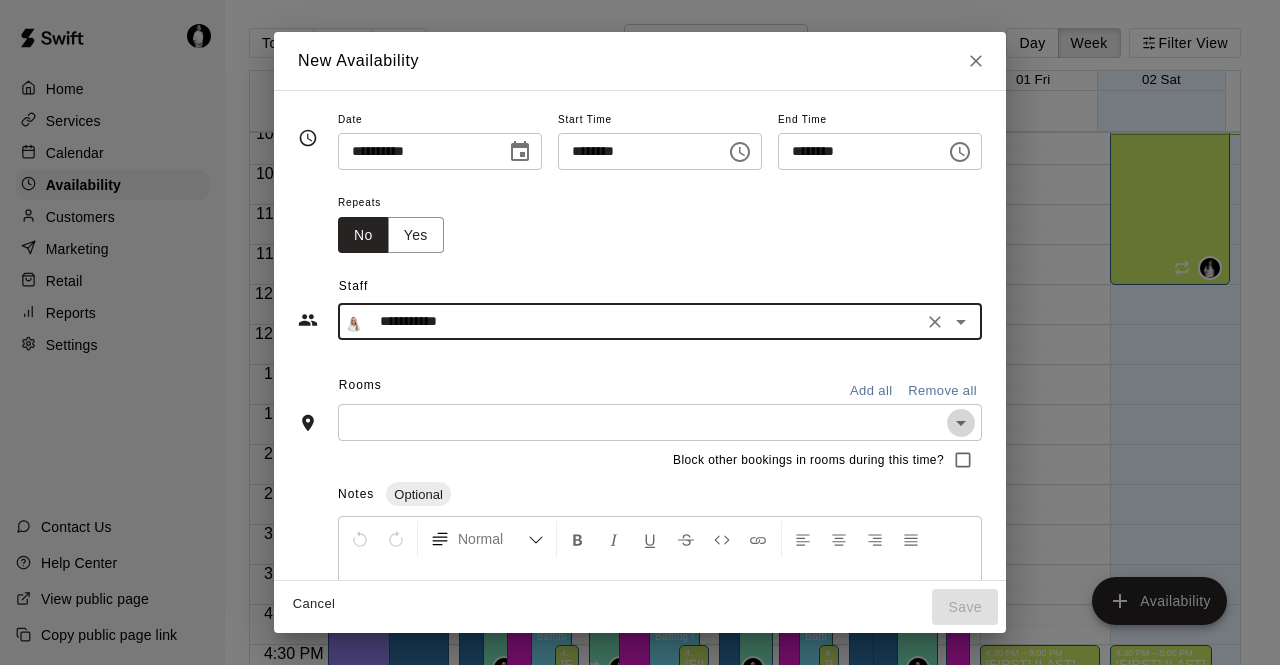 click 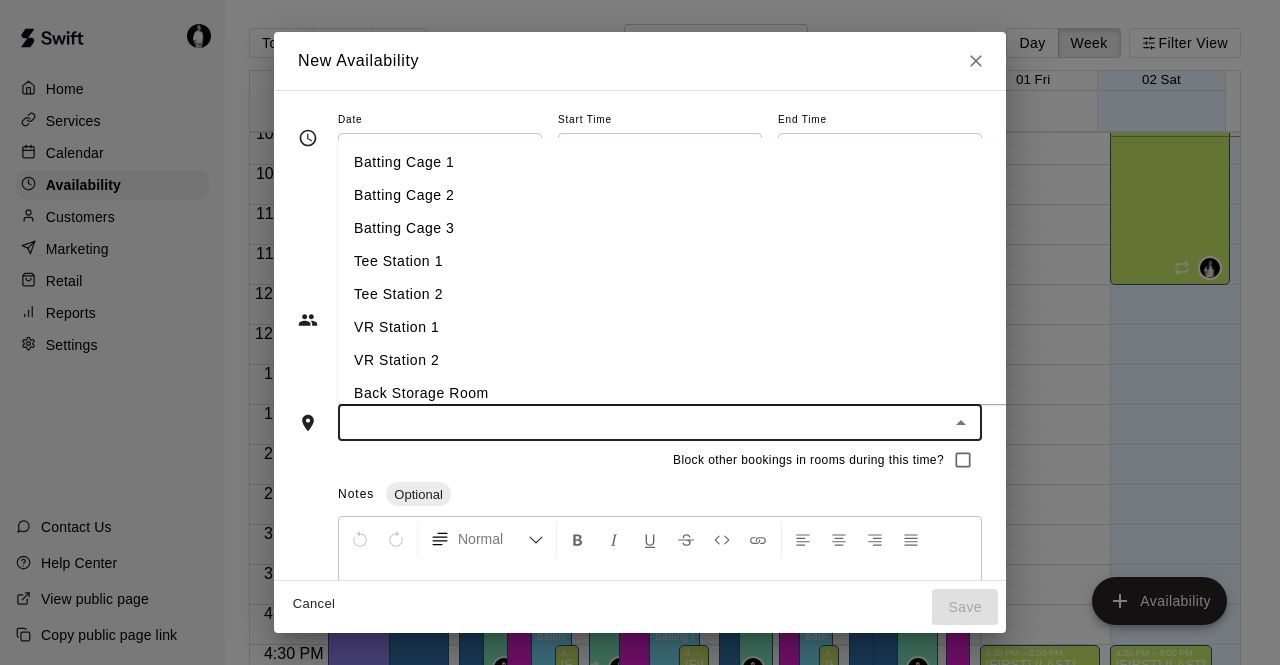 click on "Batting Cage 1" at bounding box center (705, 162) 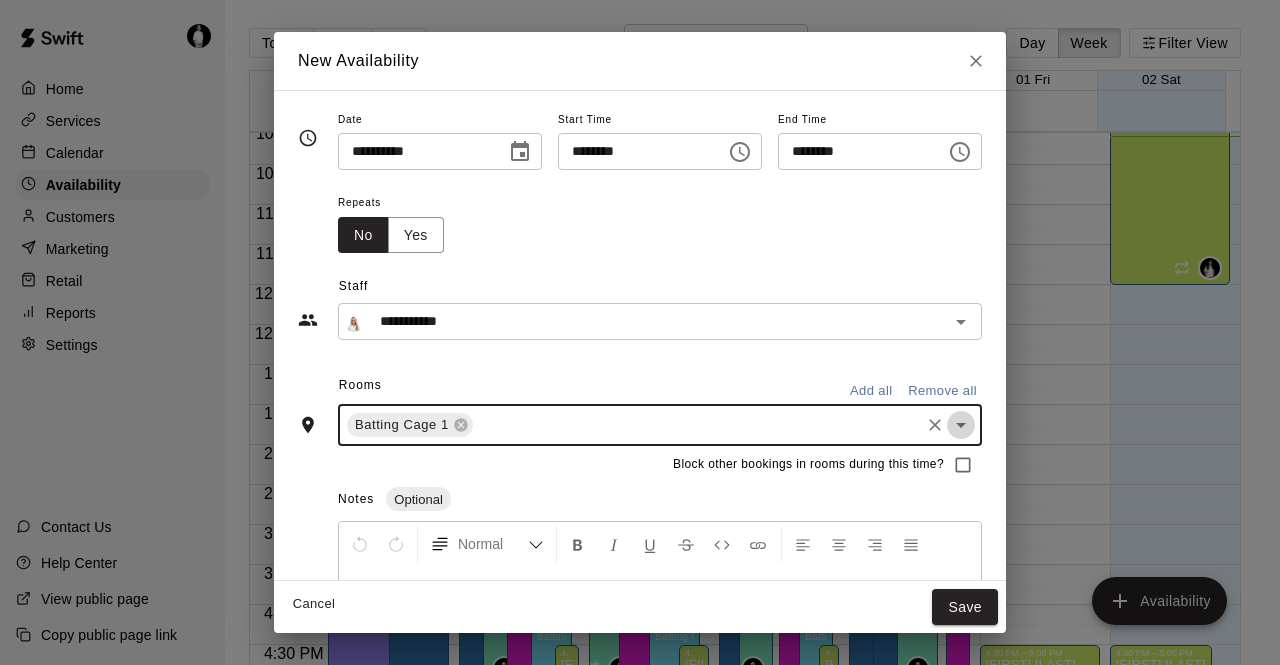 click 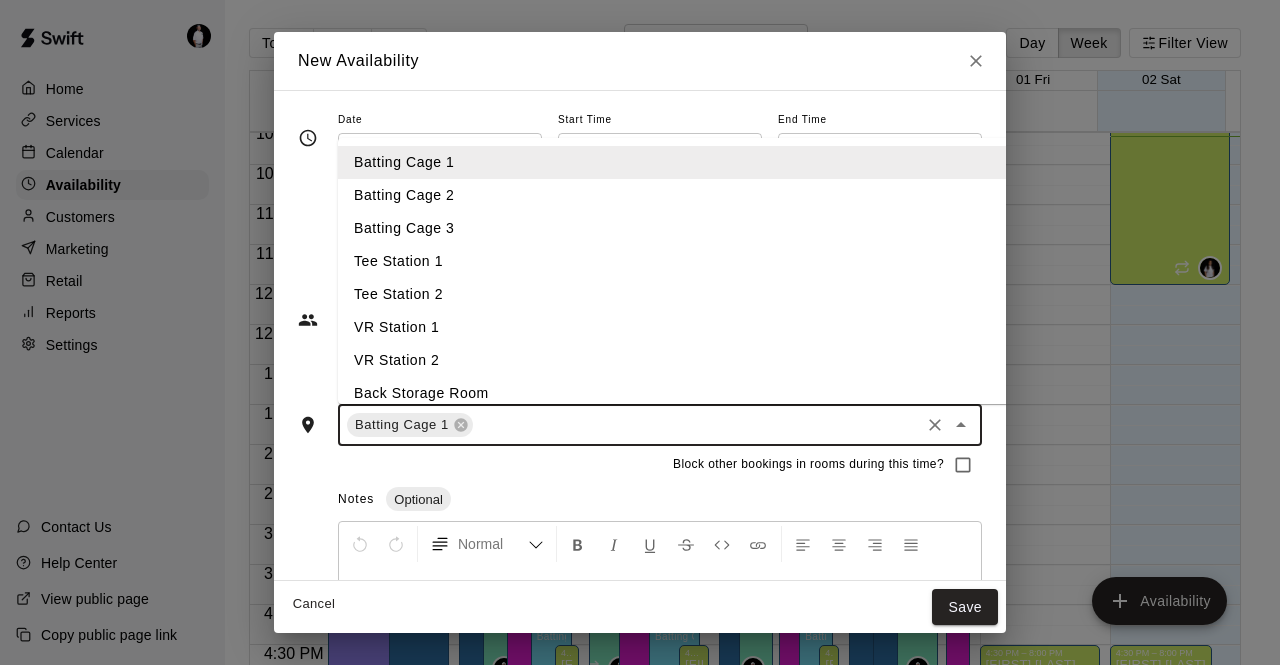 click on "Batting Cage 2" at bounding box center (705, 195) 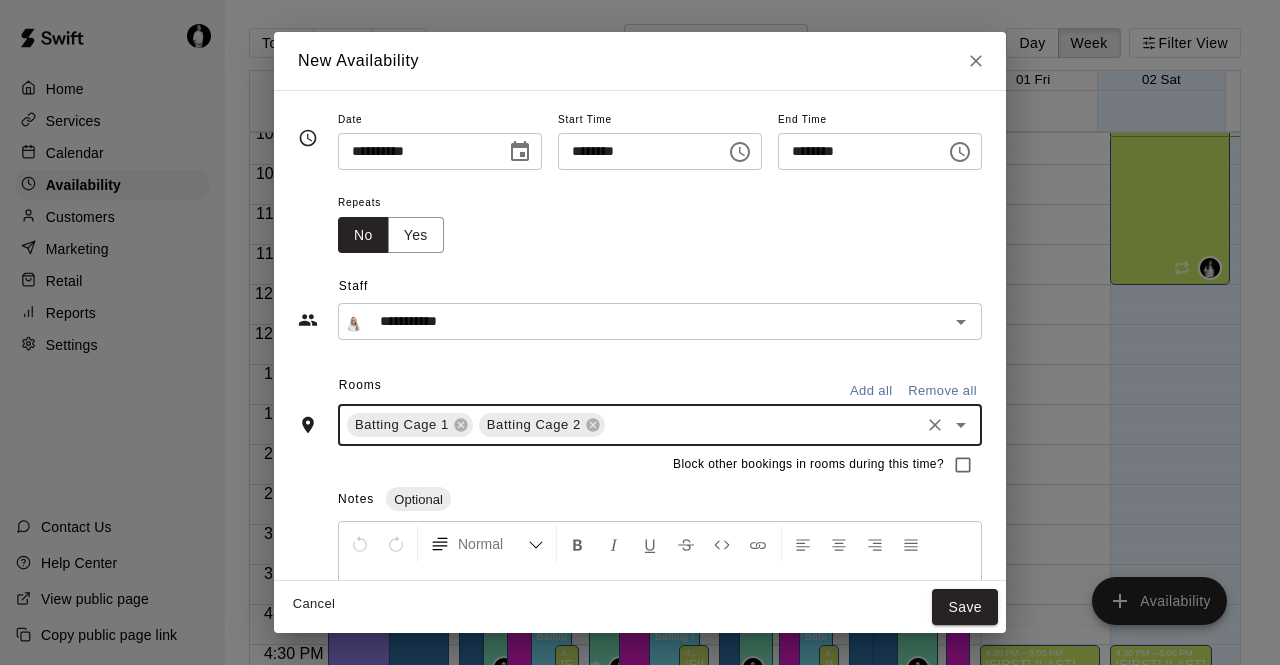 click 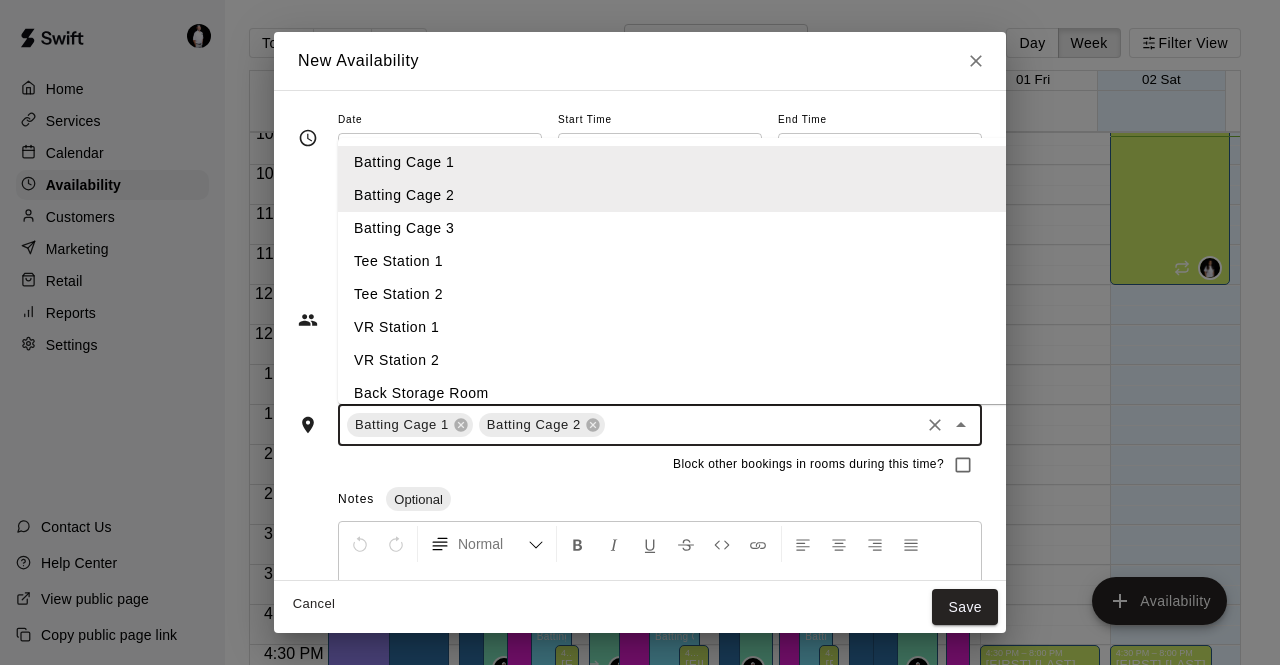 click on "Batting Cage 3" at bounding box center [705, 228] 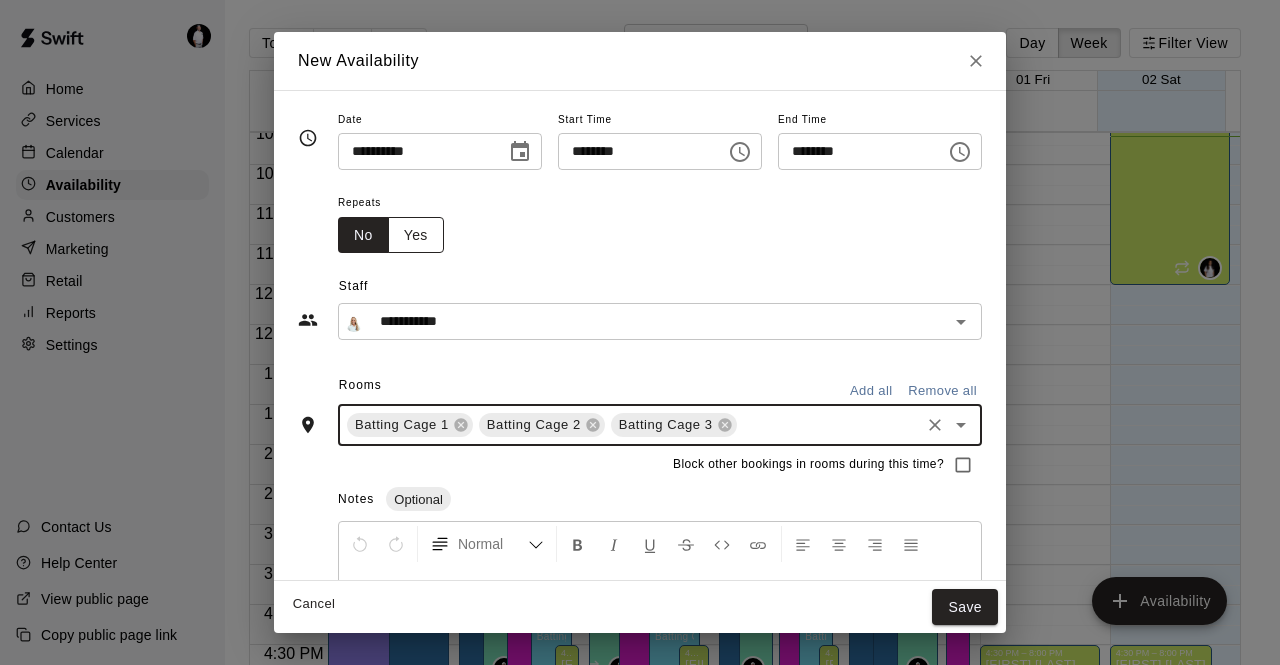 click on "Yes" at bounding box center [416, 235] 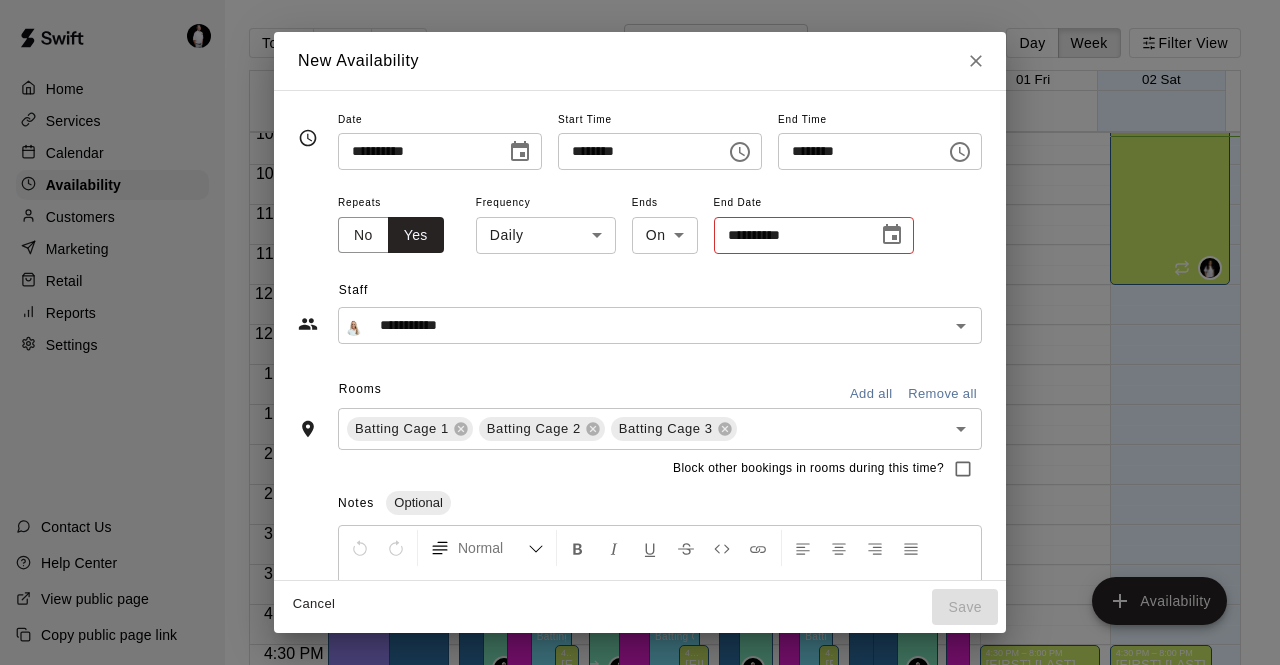 click 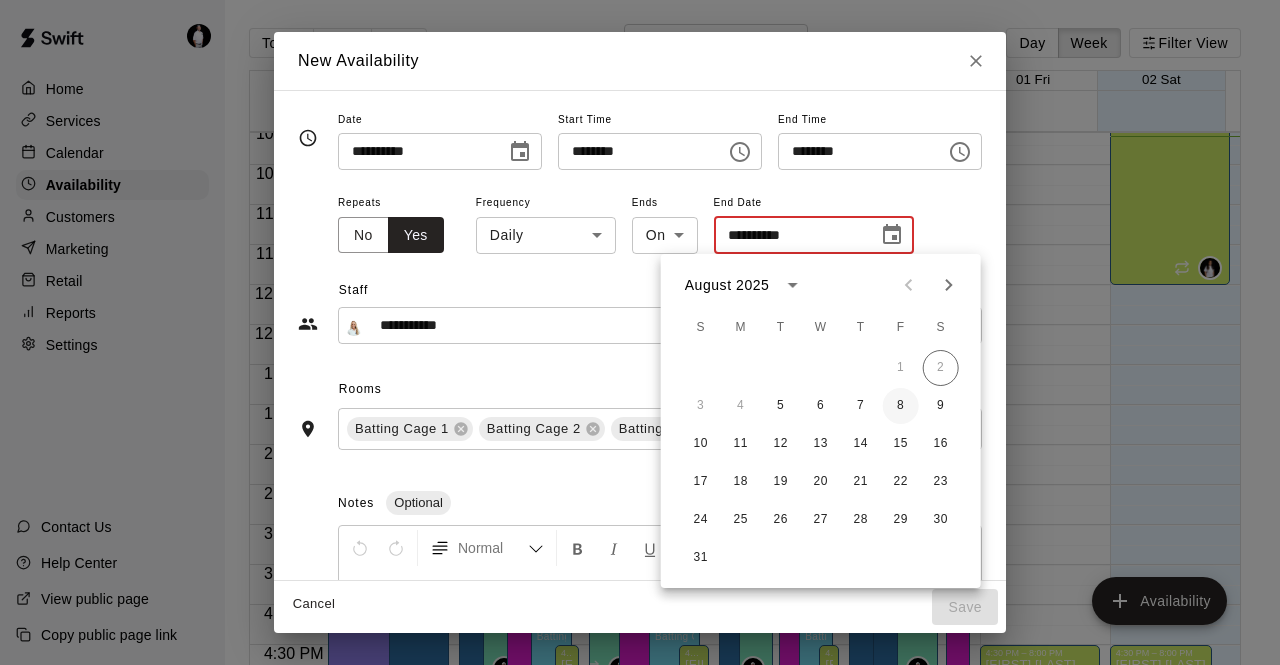 click on "8" at bounding box center [901, 406] 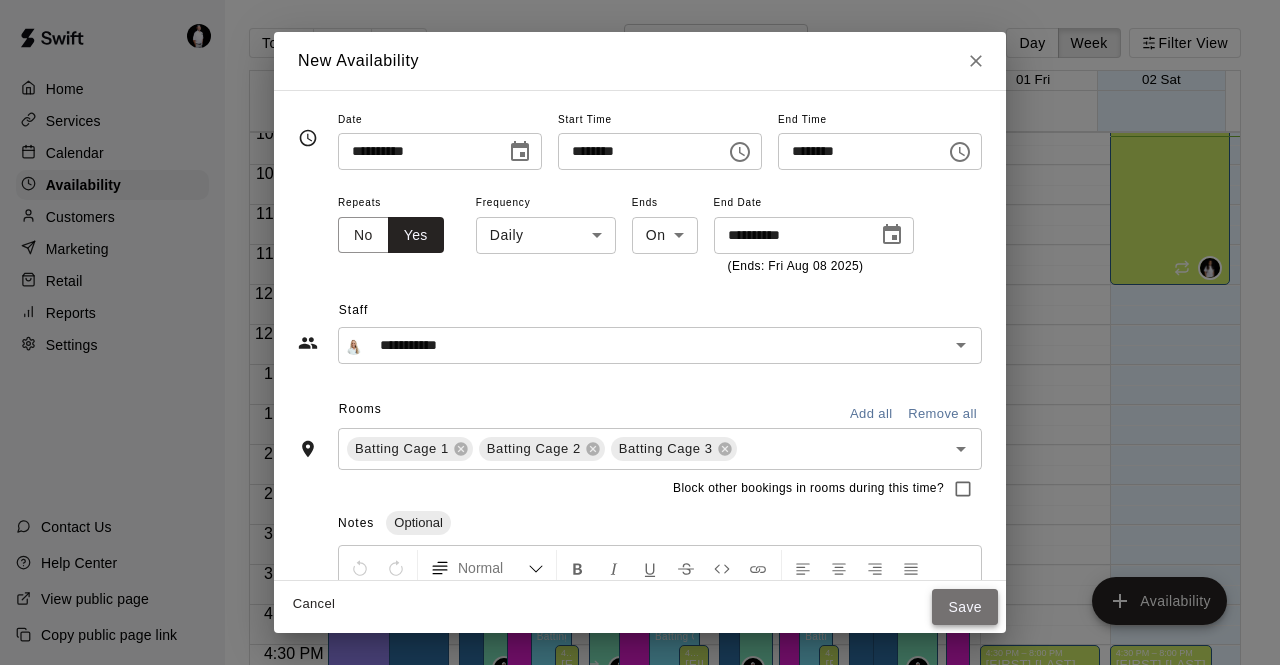 click on "Save" at bounding box center [965, 607] 